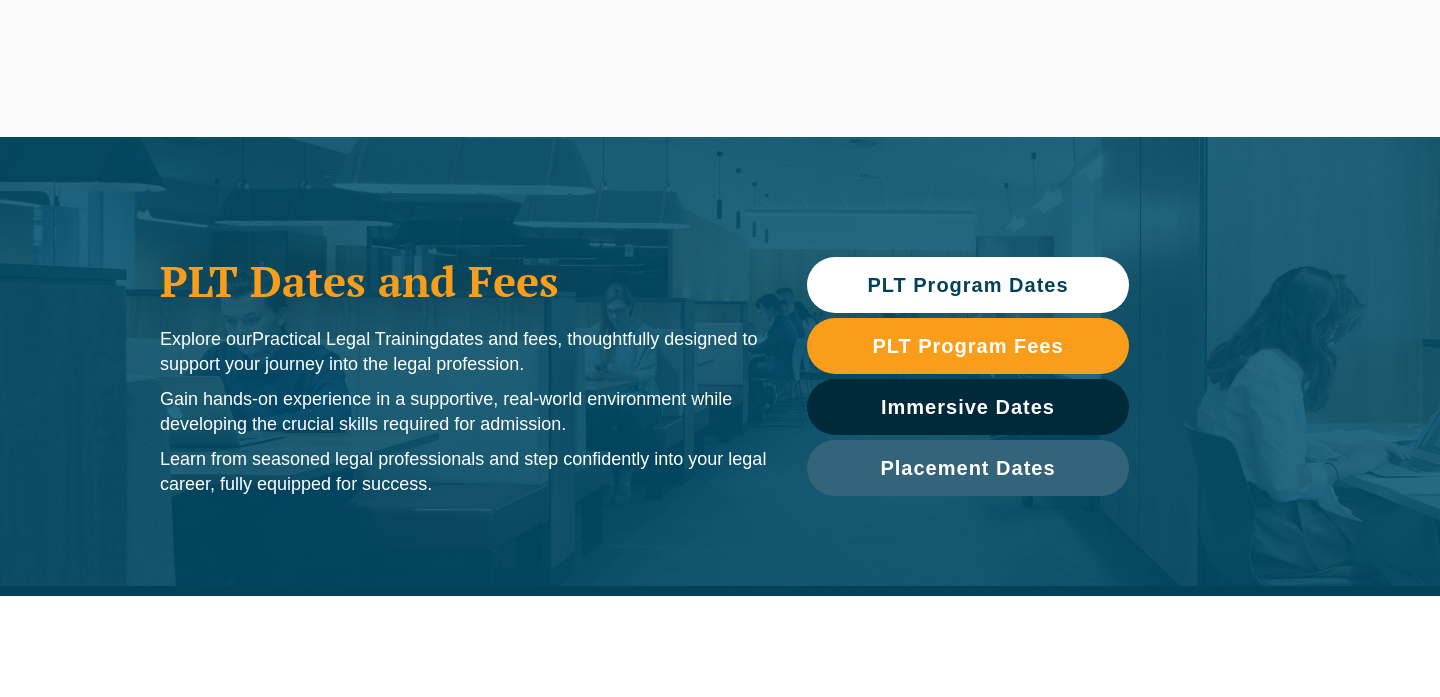 scroll, scrollTop: 0, scrollLeft: 0, axis: both 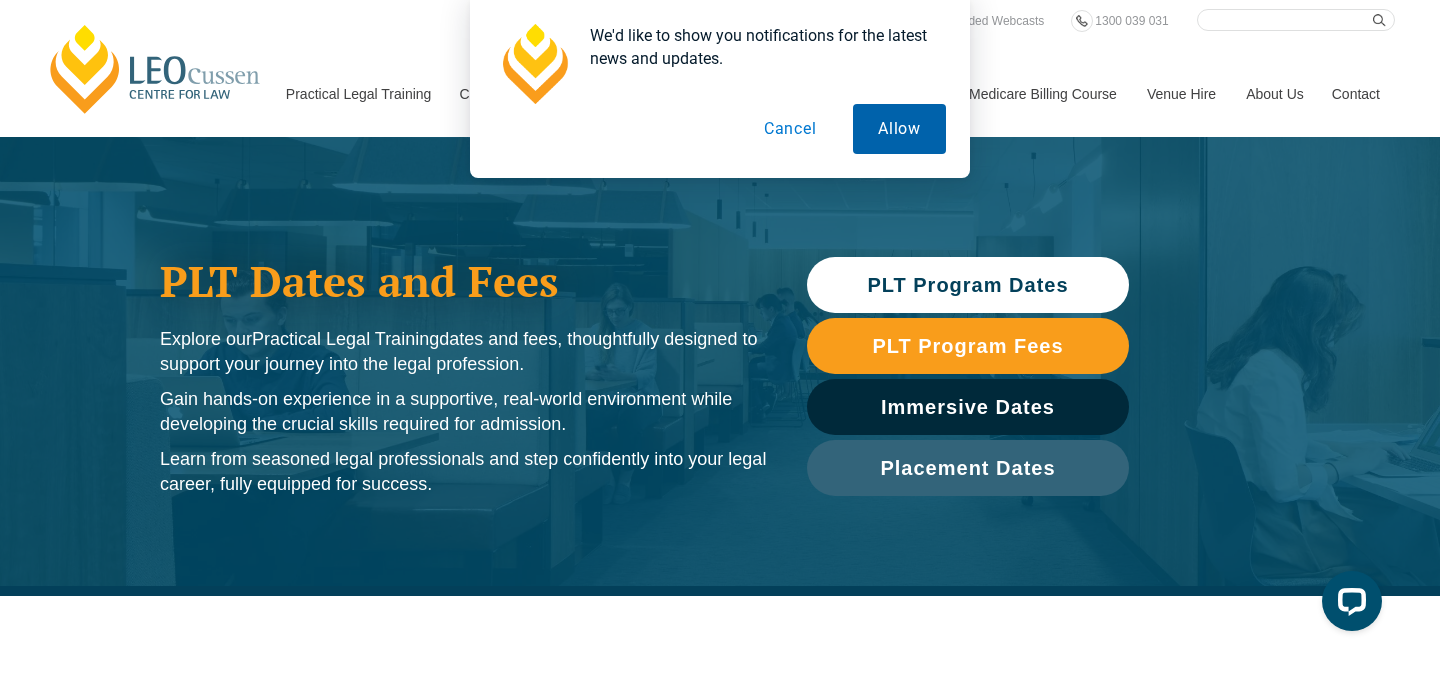 click on "Allow" at bounding box center (899, 129) 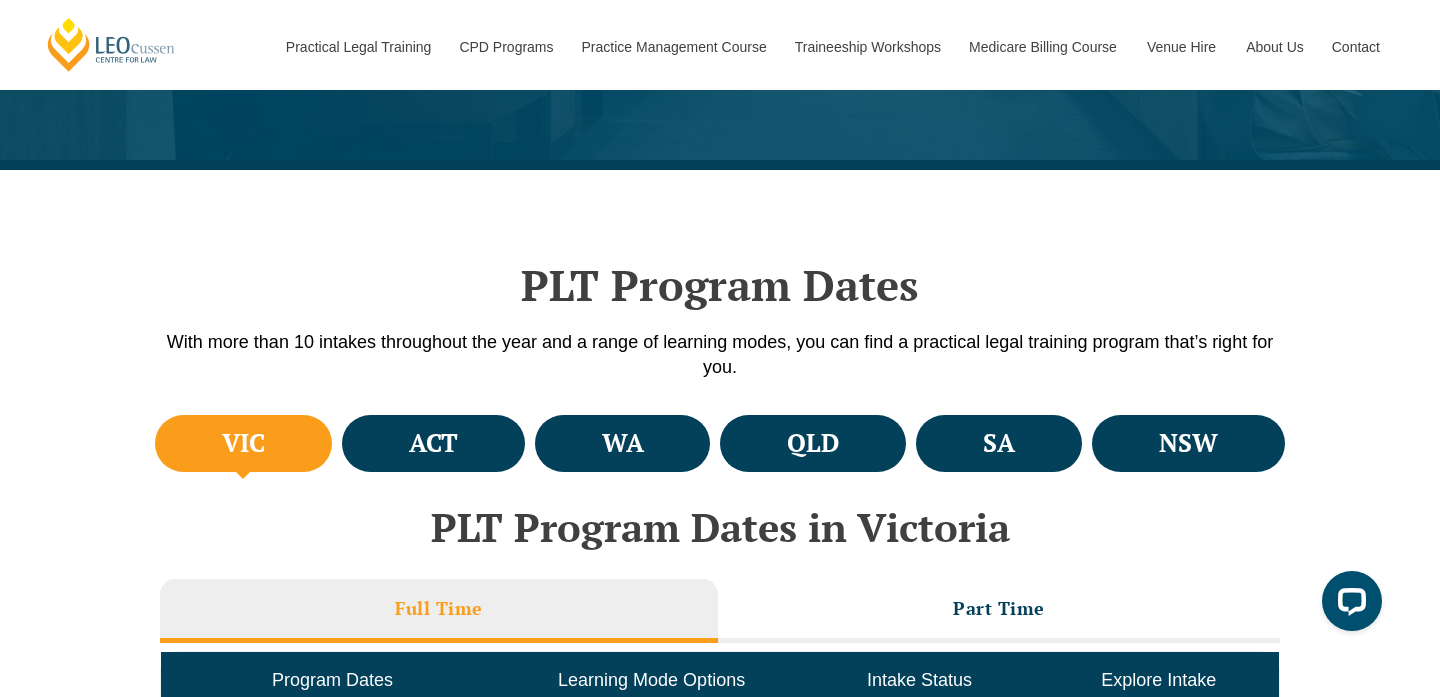 scroll, scrollTop: 533, scrollLeft: 0, axis: vertical 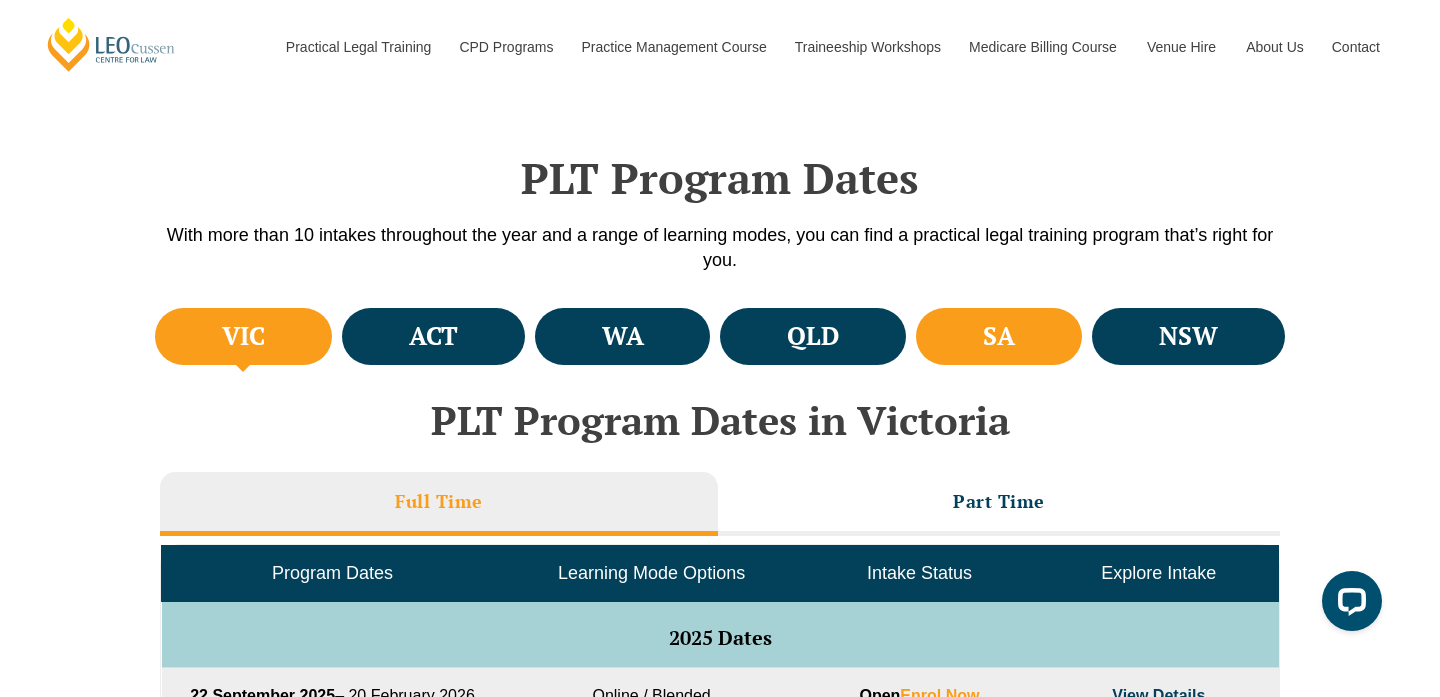 click on "SA" at bounding box center [999, 336] 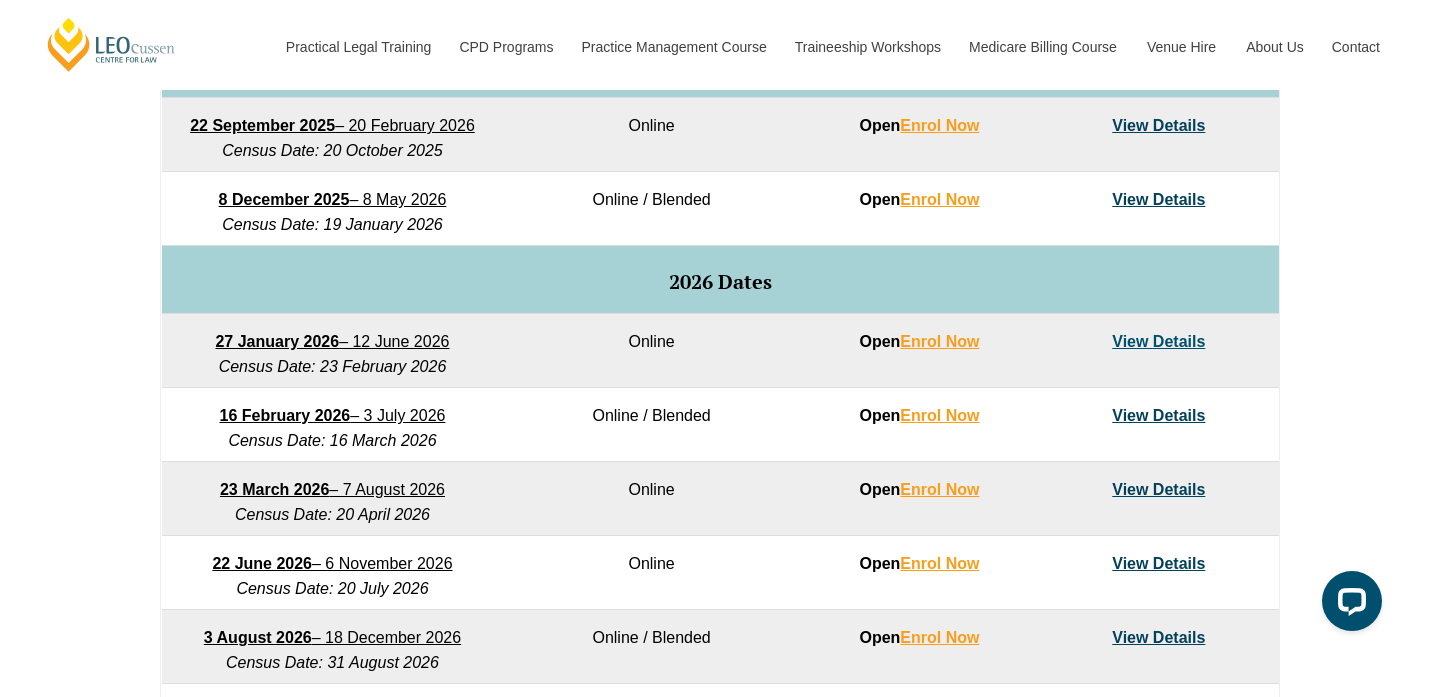 scroll, scrollTop: 1102, scrollLeft: 0, axis: vertical 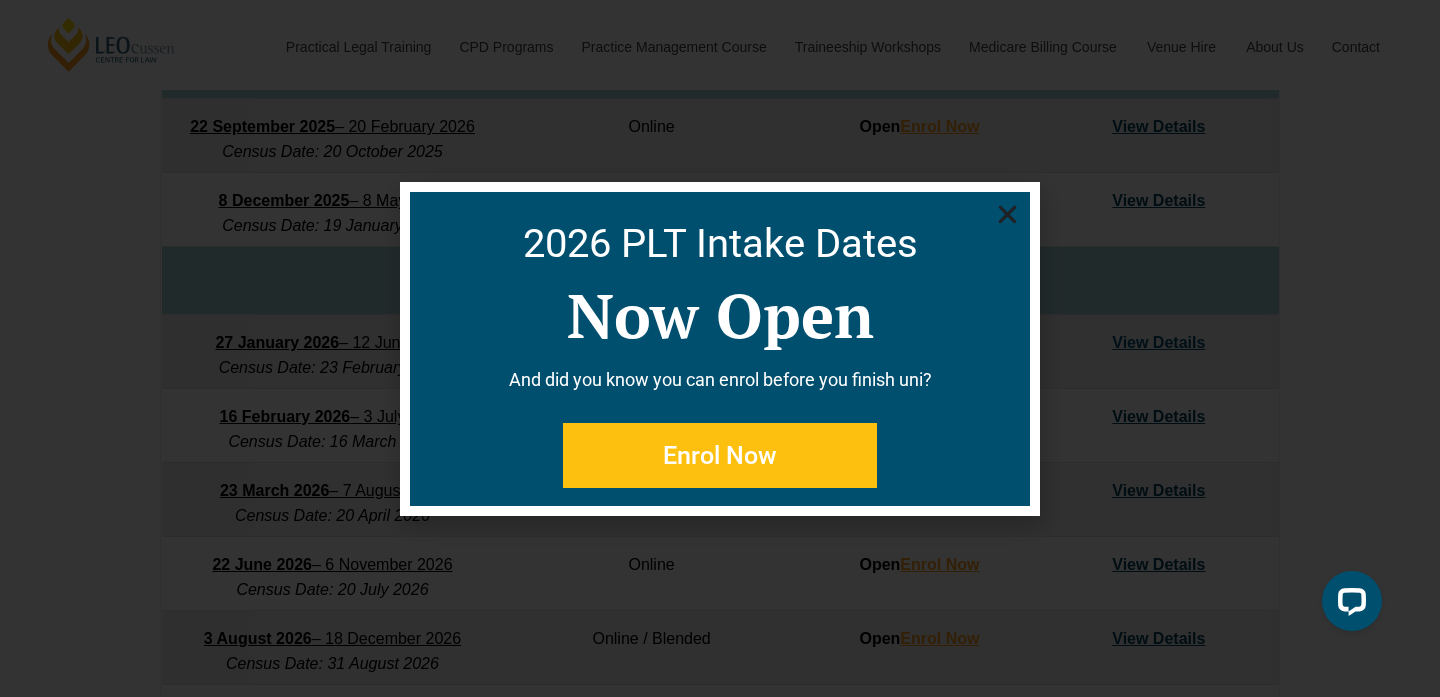 click 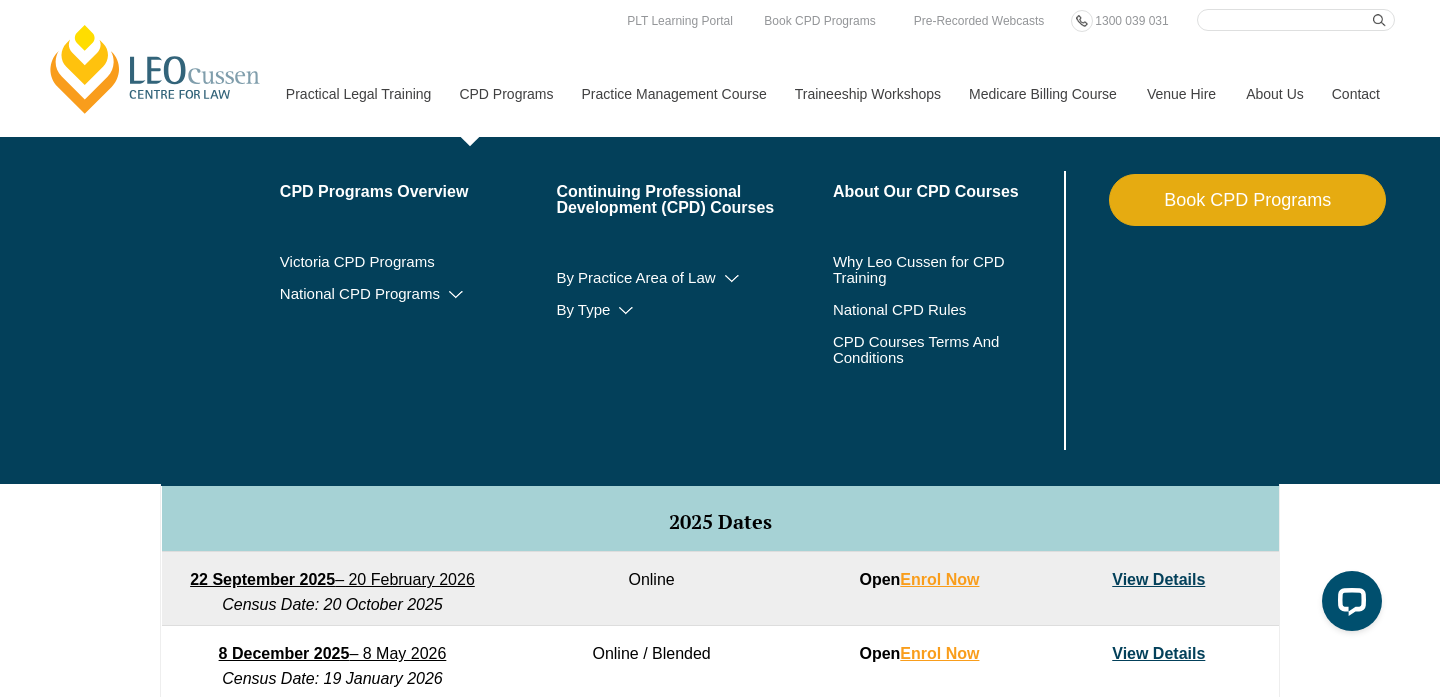 scroll, scrollTop: 521, scrollLeft: 0, axis: vertical 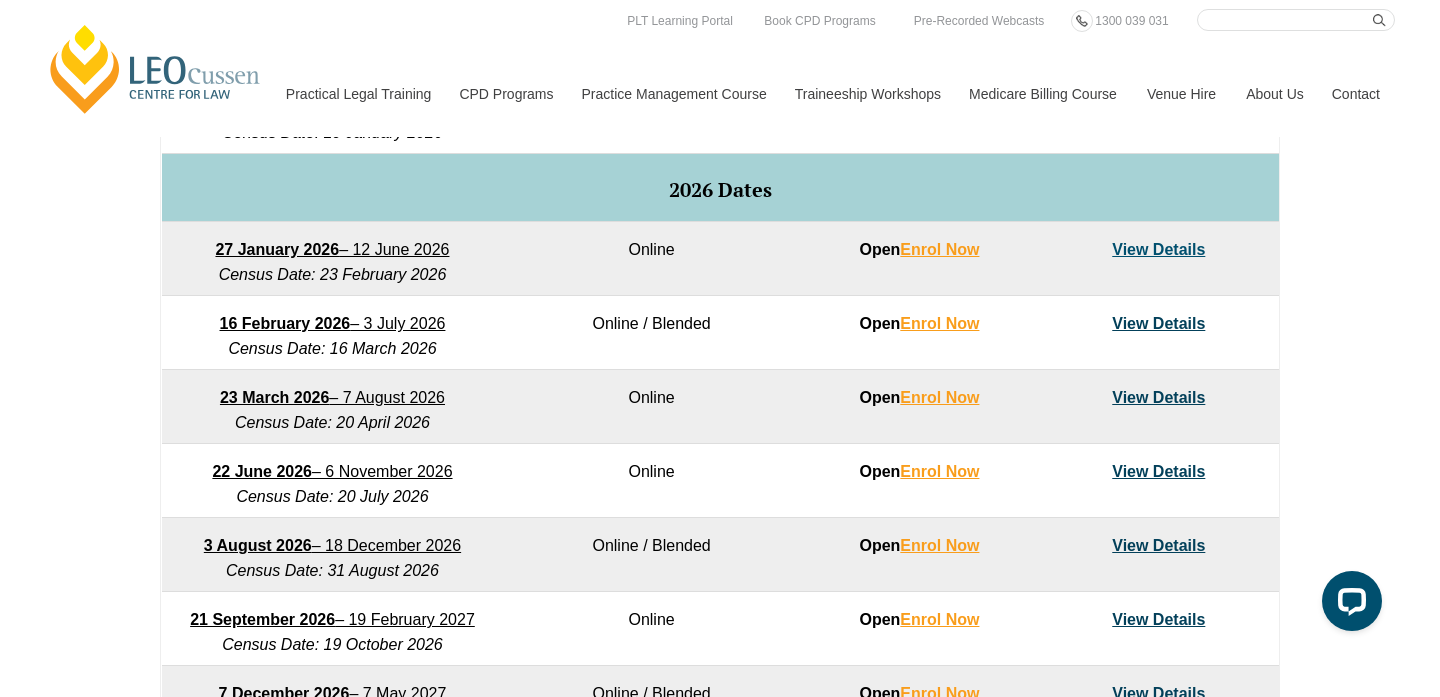 click on "View Details" at bounding box center [1158, 249] 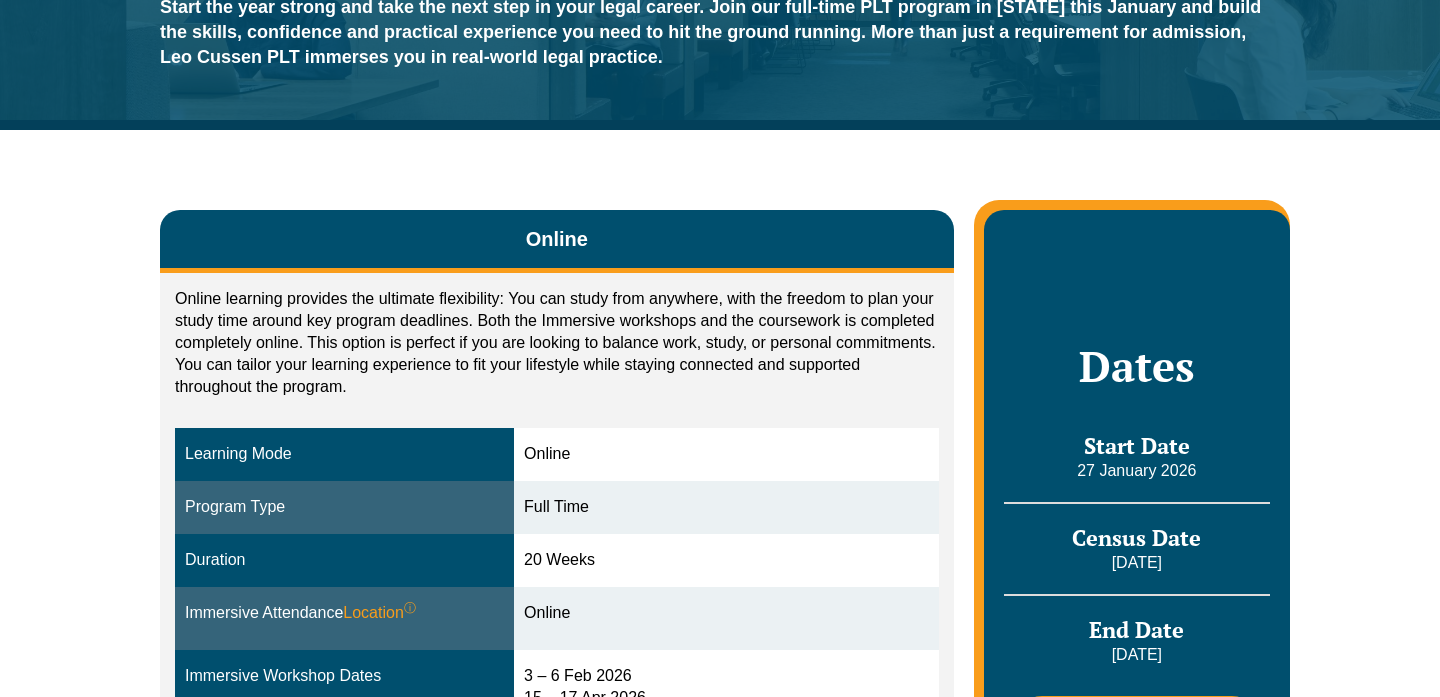 scroll, scrollTop: 353, scrollLeft: 0, axis: vertical 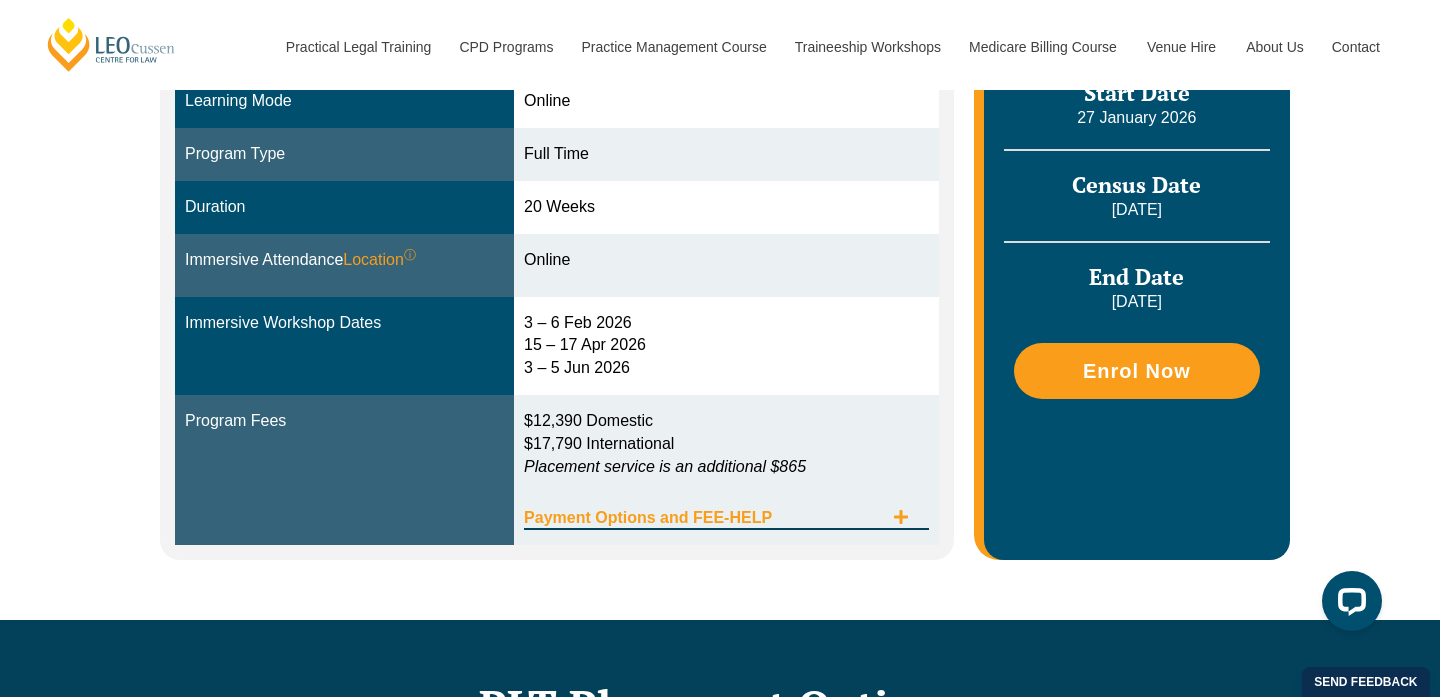 click 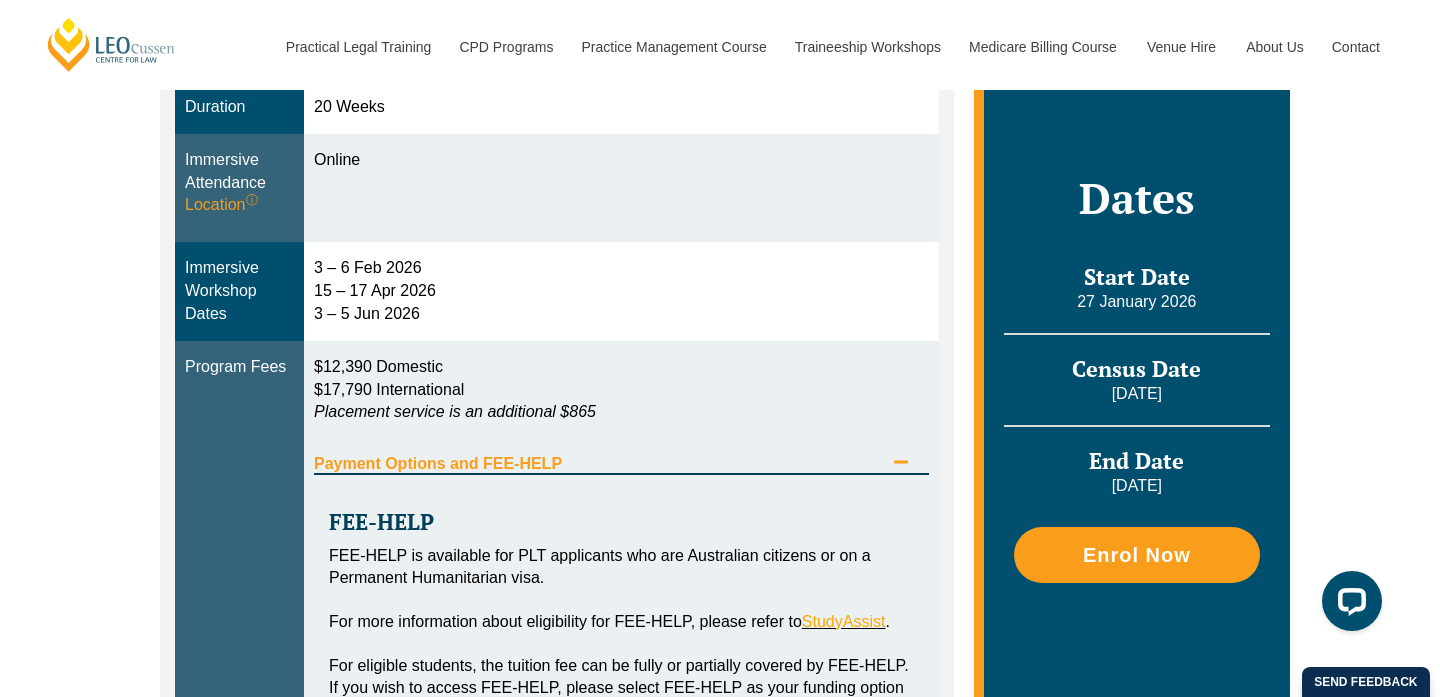 scroll, scrollTop: 684, scrollLeft: 0, axis: vertical 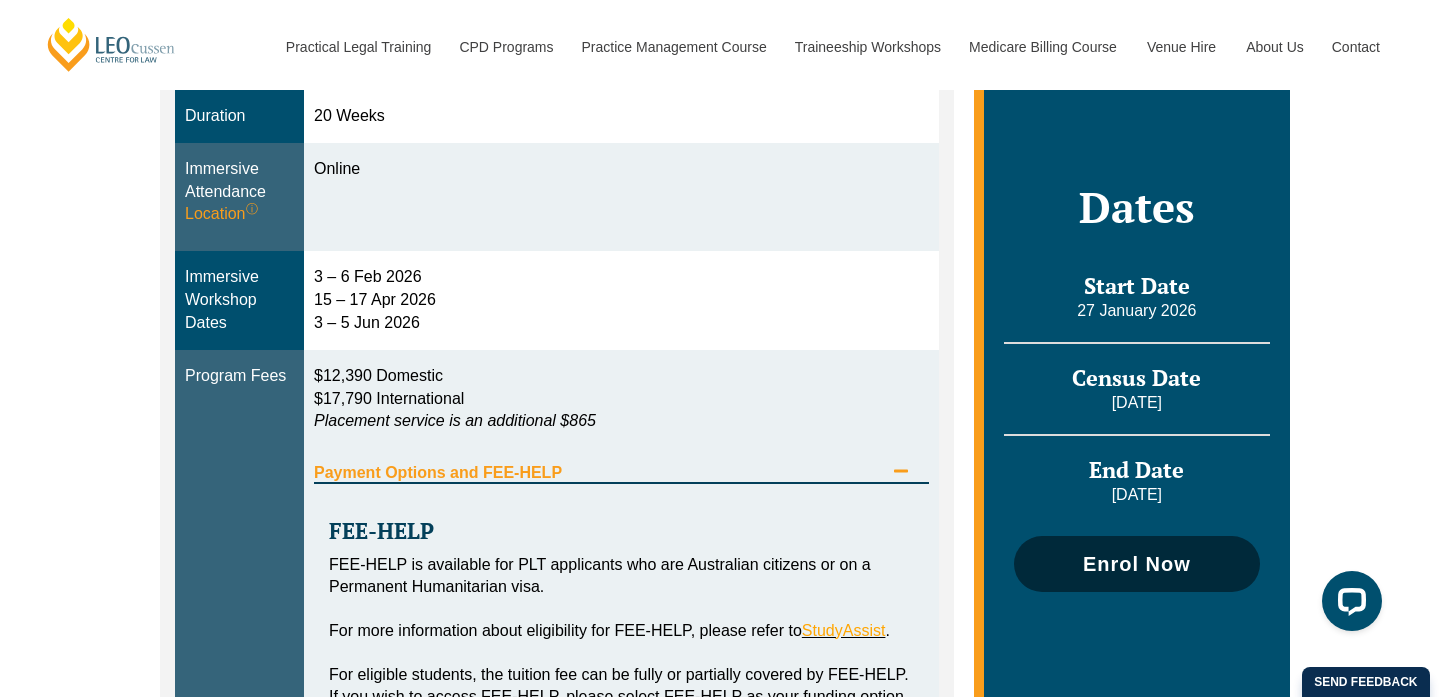 click on "Enrol Now" at bounding box center (1137, 564) 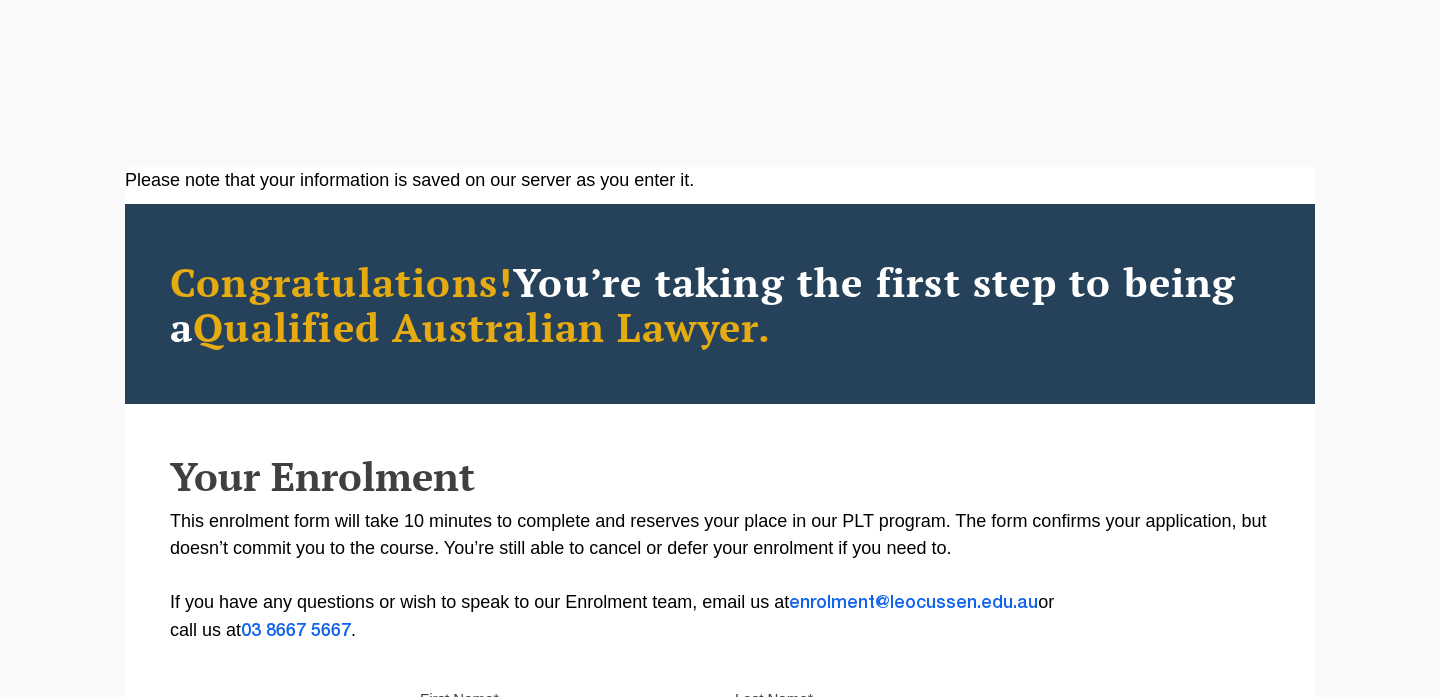 scroll, scrollTop: 89, scrollLeft: 0, axis: vertical 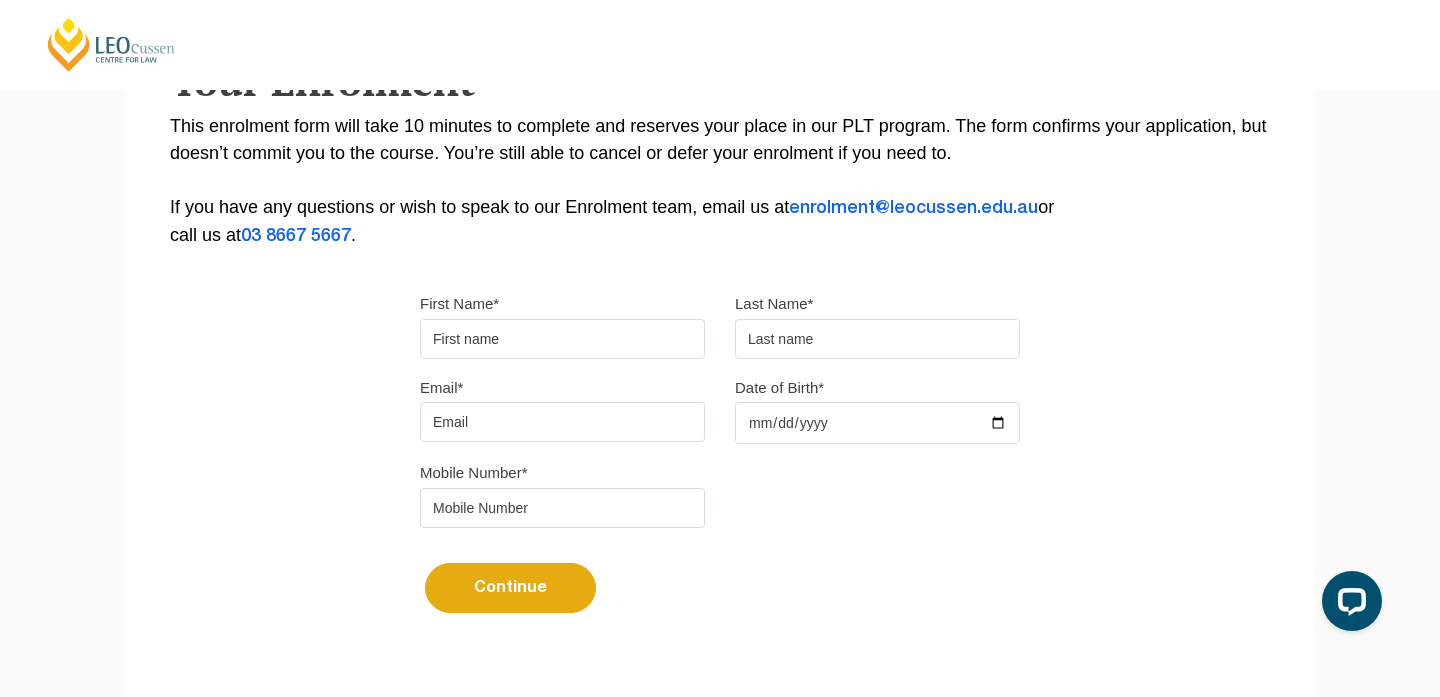 click on "First Name*" at bounding box center [562, 339] 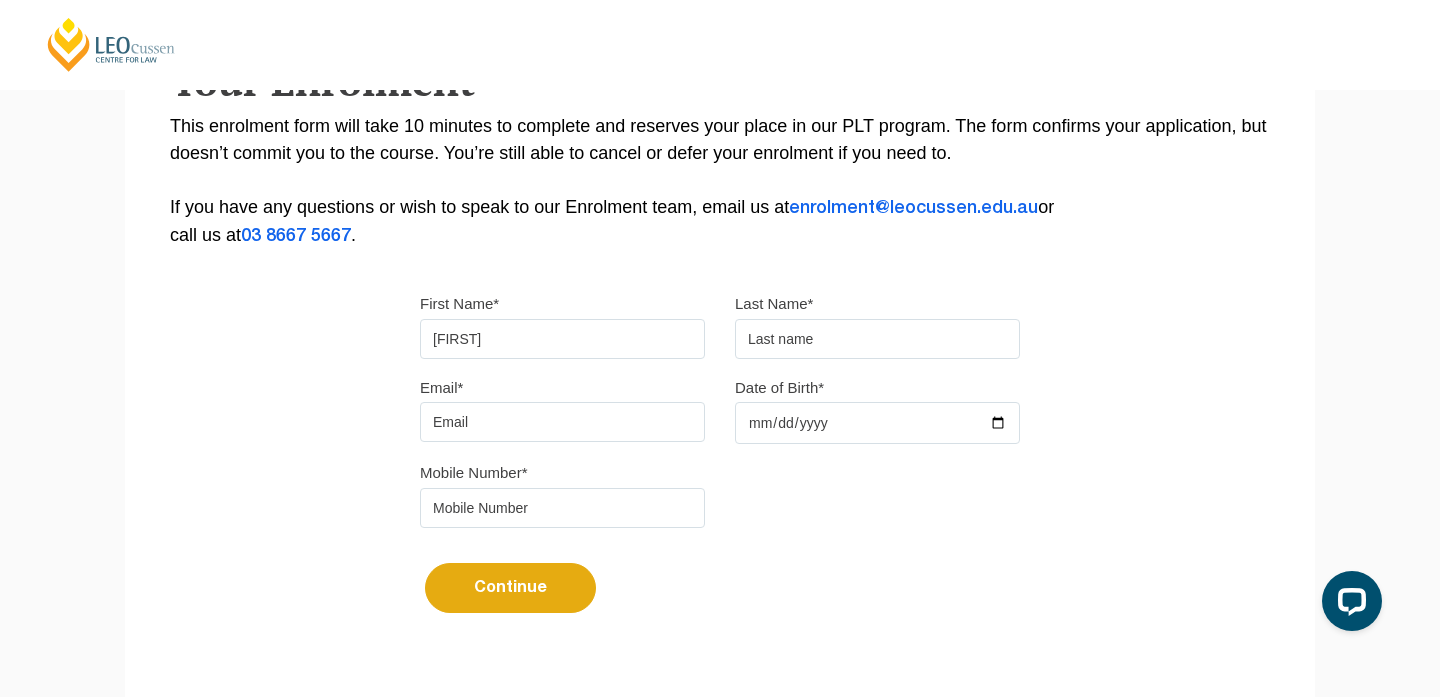 type on "Imogen" 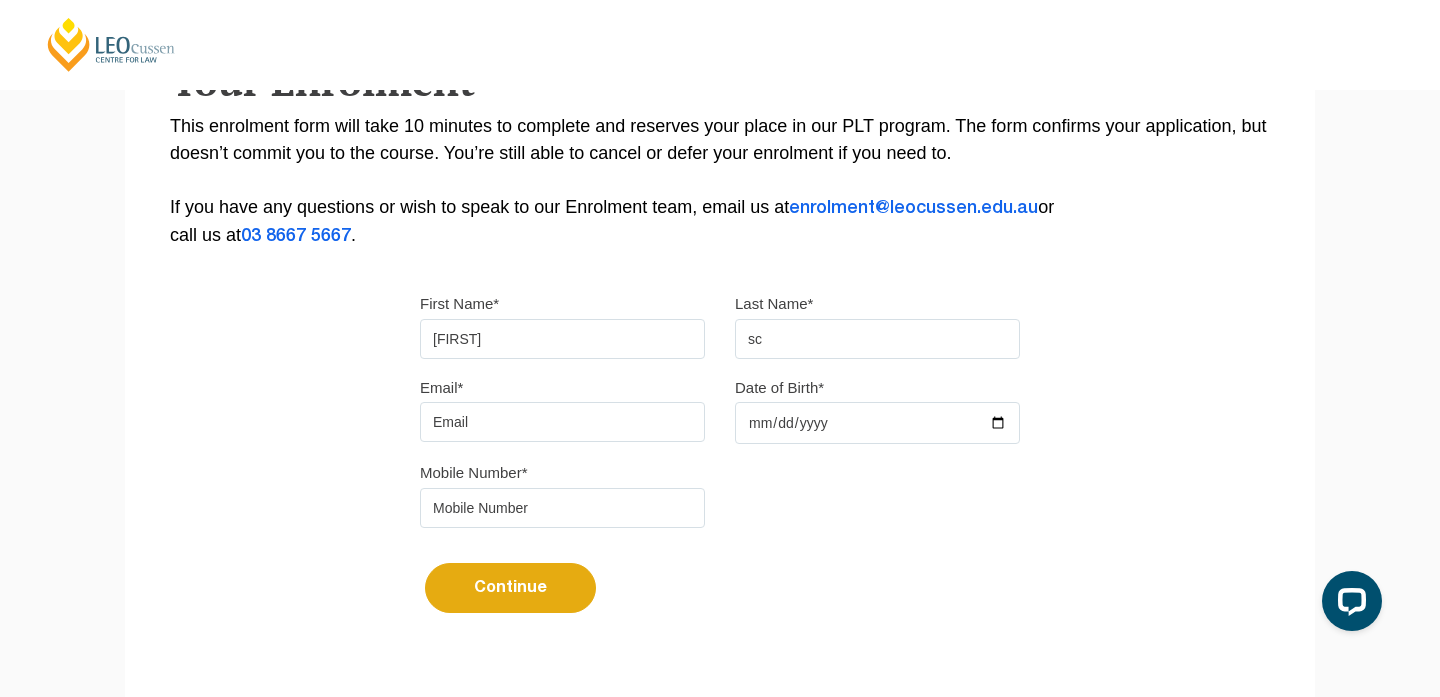 type on "s" 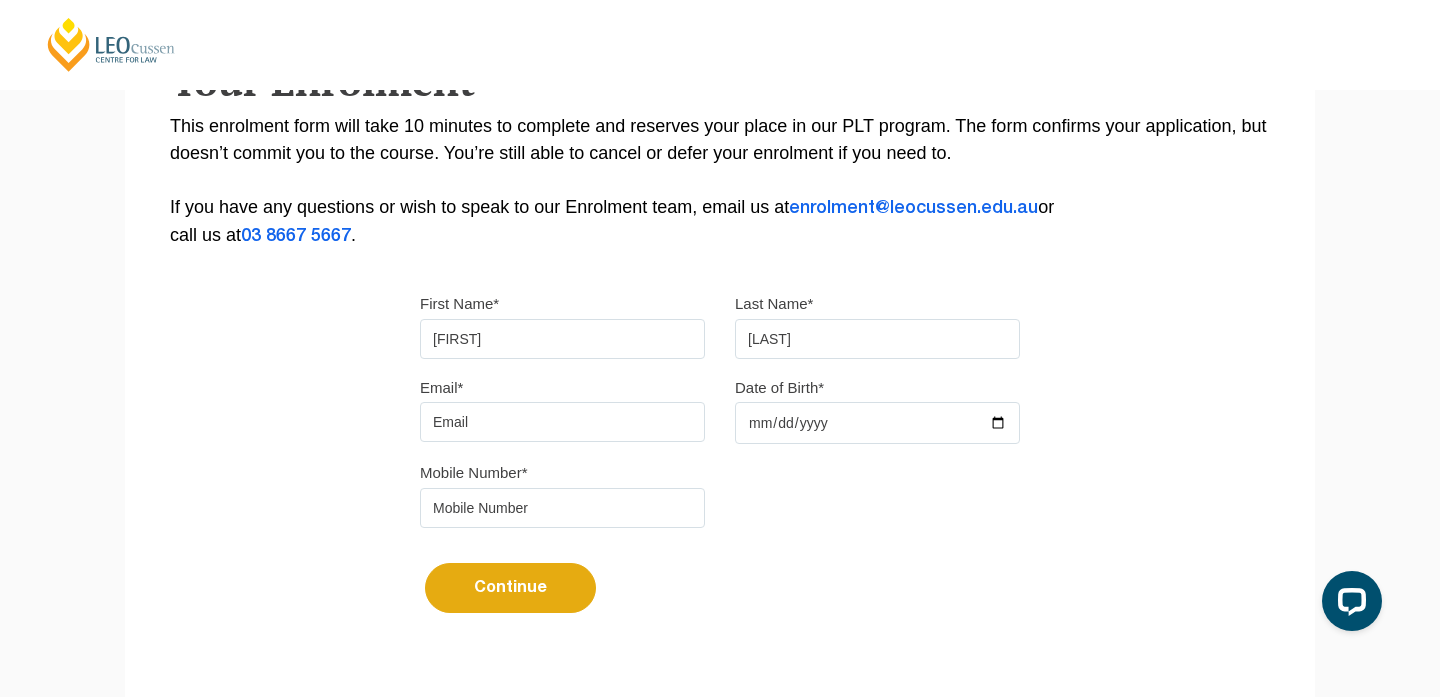 type on "Schubert" 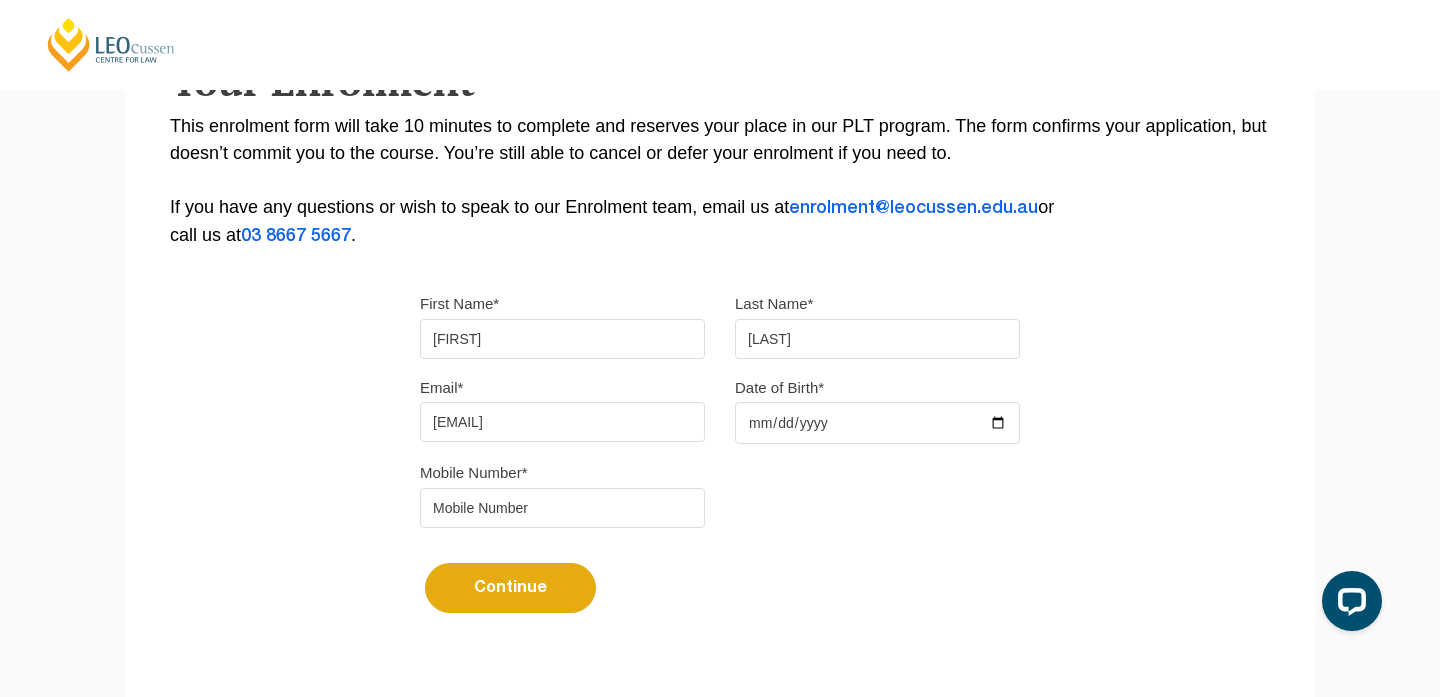 type on "schu0508@flinders.edu.au" 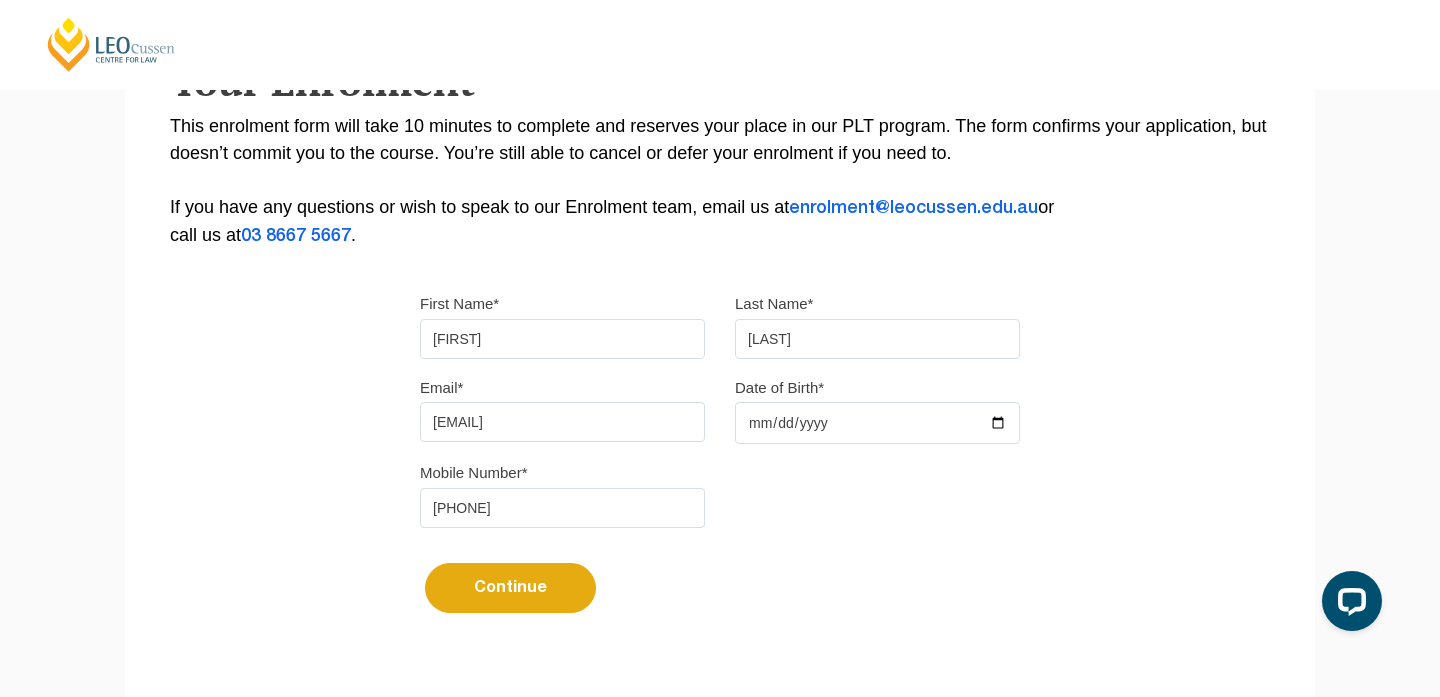 type on "0448254866" 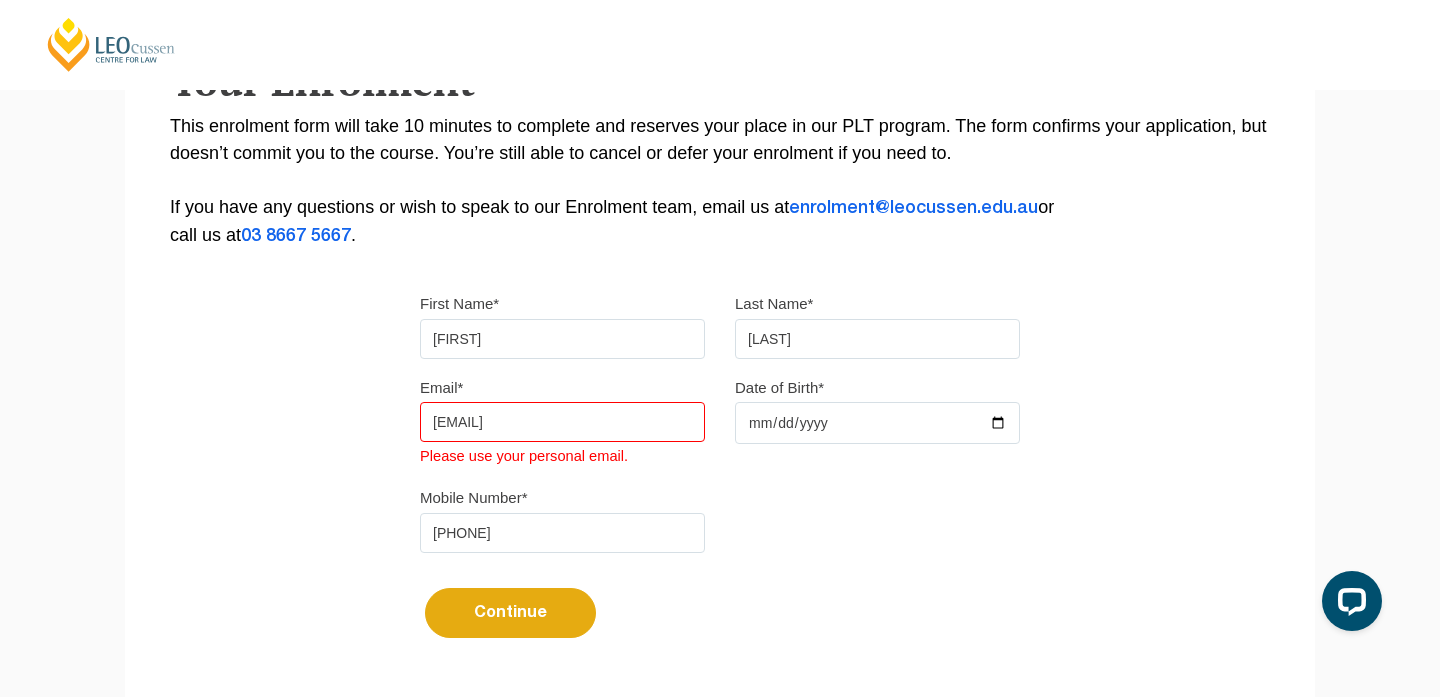 drag, startPoint x: 606, startPoint y: 432, endPoint x: 327, endPoint y: 432, distance: 279 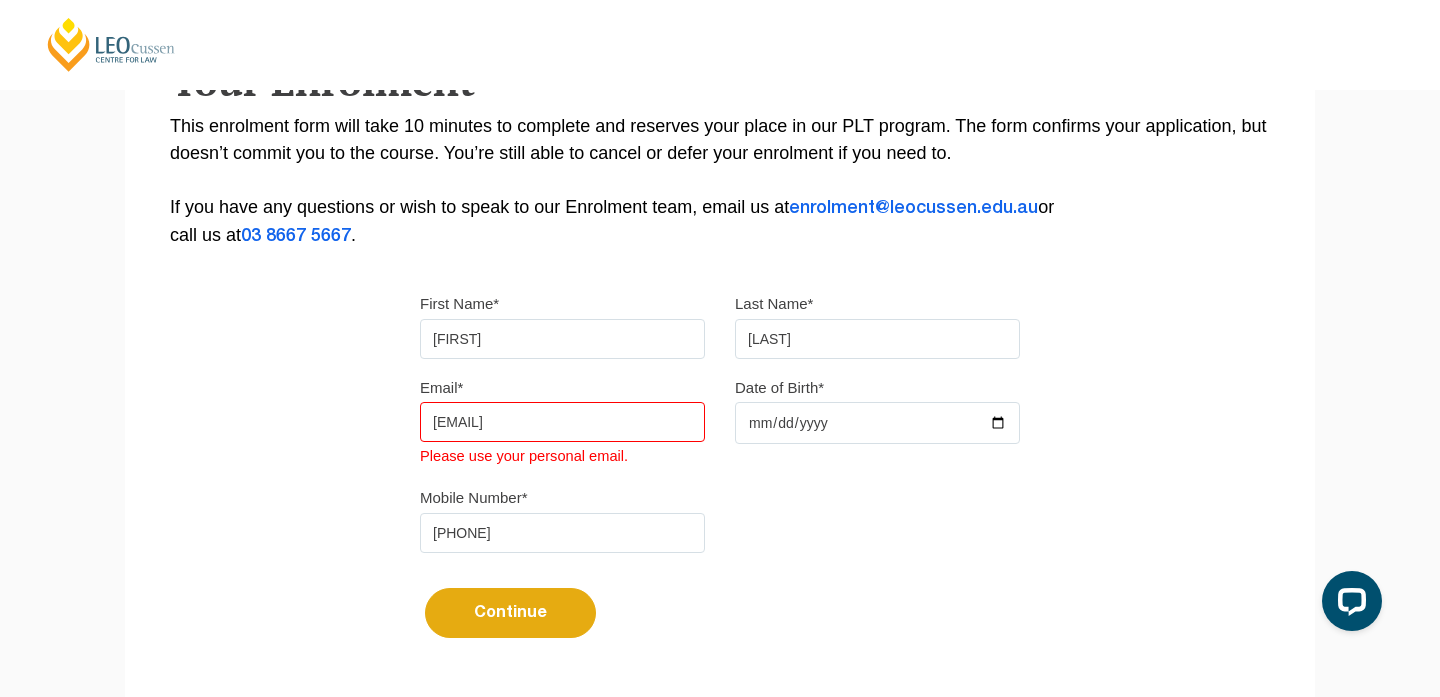 type on "imogen664@gmail.com" 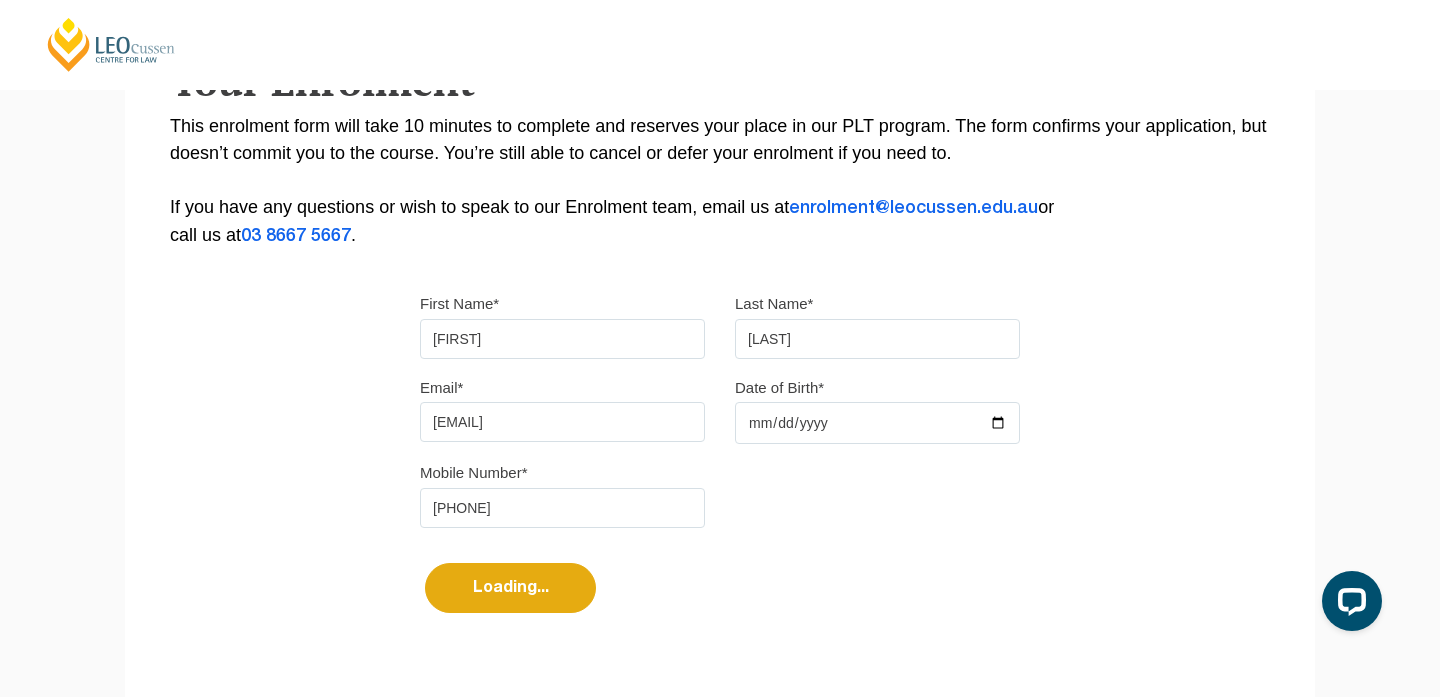 select 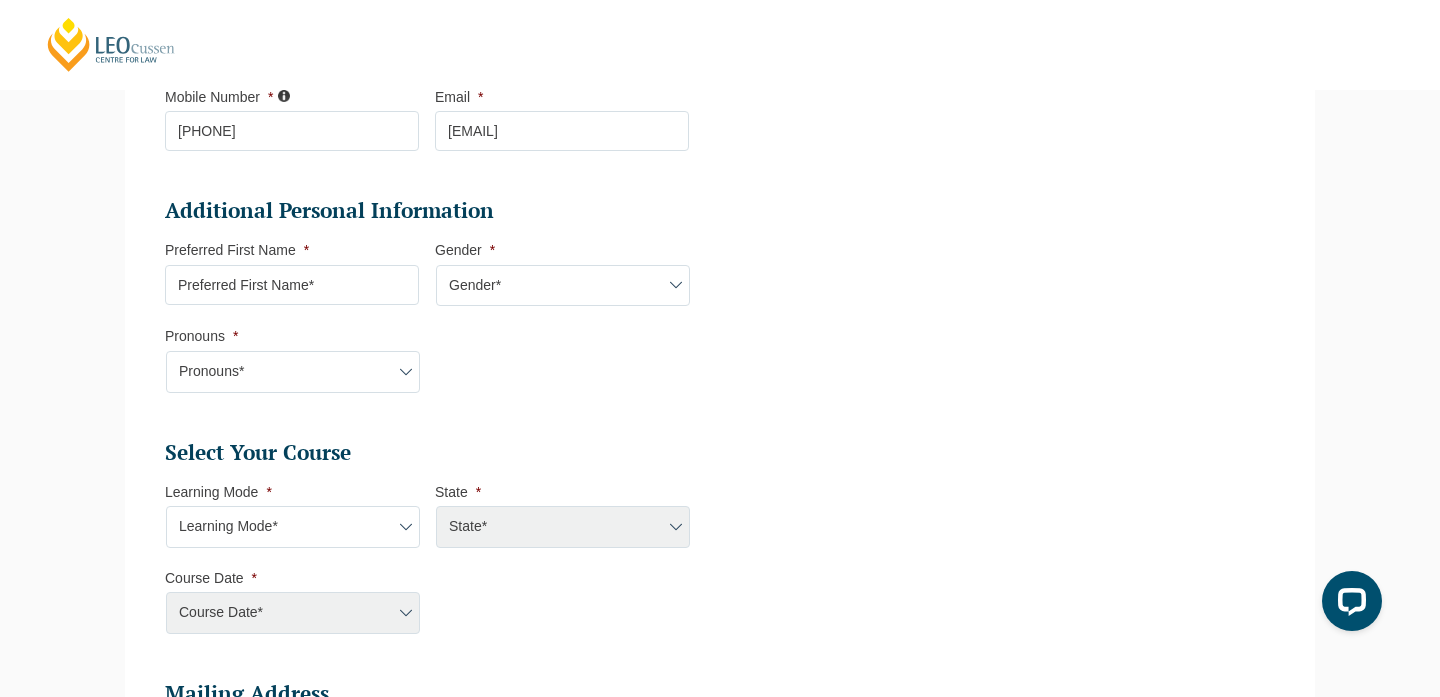 scroll, scrollTop: 571, scrollLeft: 0, axis: vertical 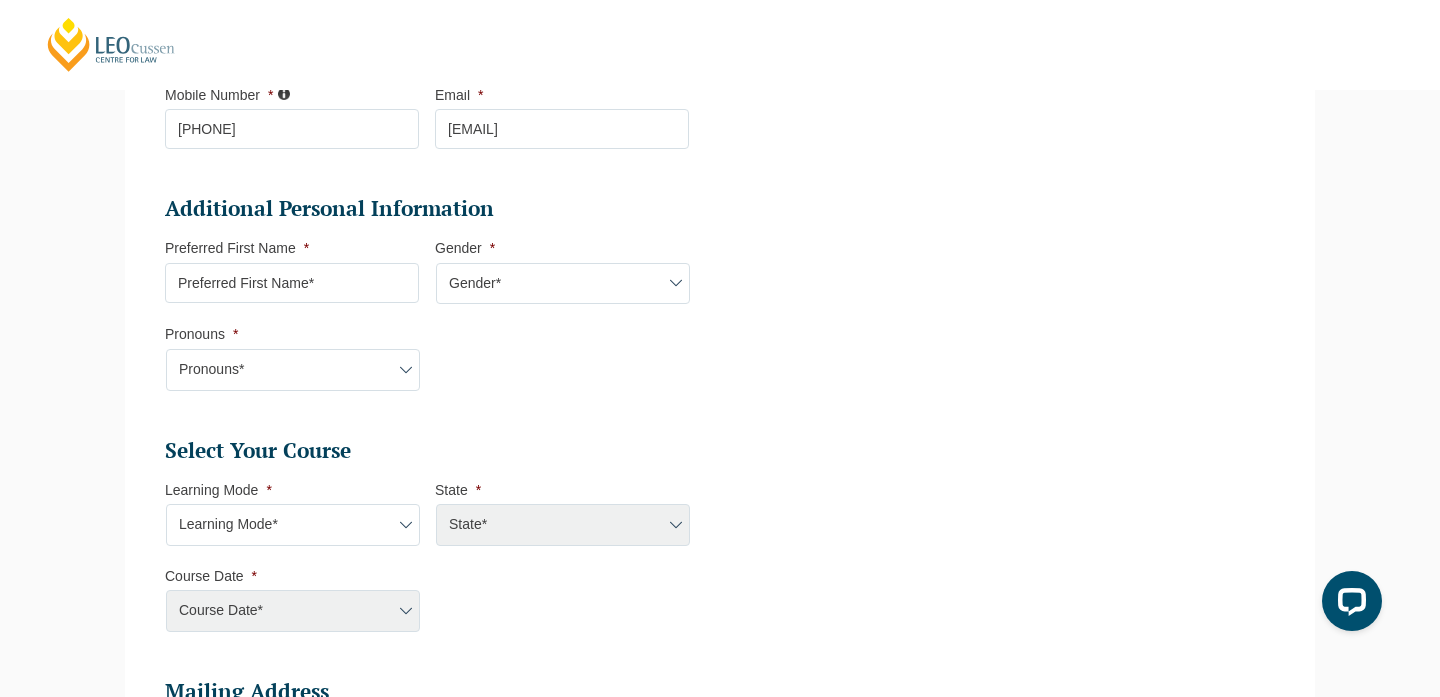 click on "Preferred First Name *" at bounding box center [292, 283] 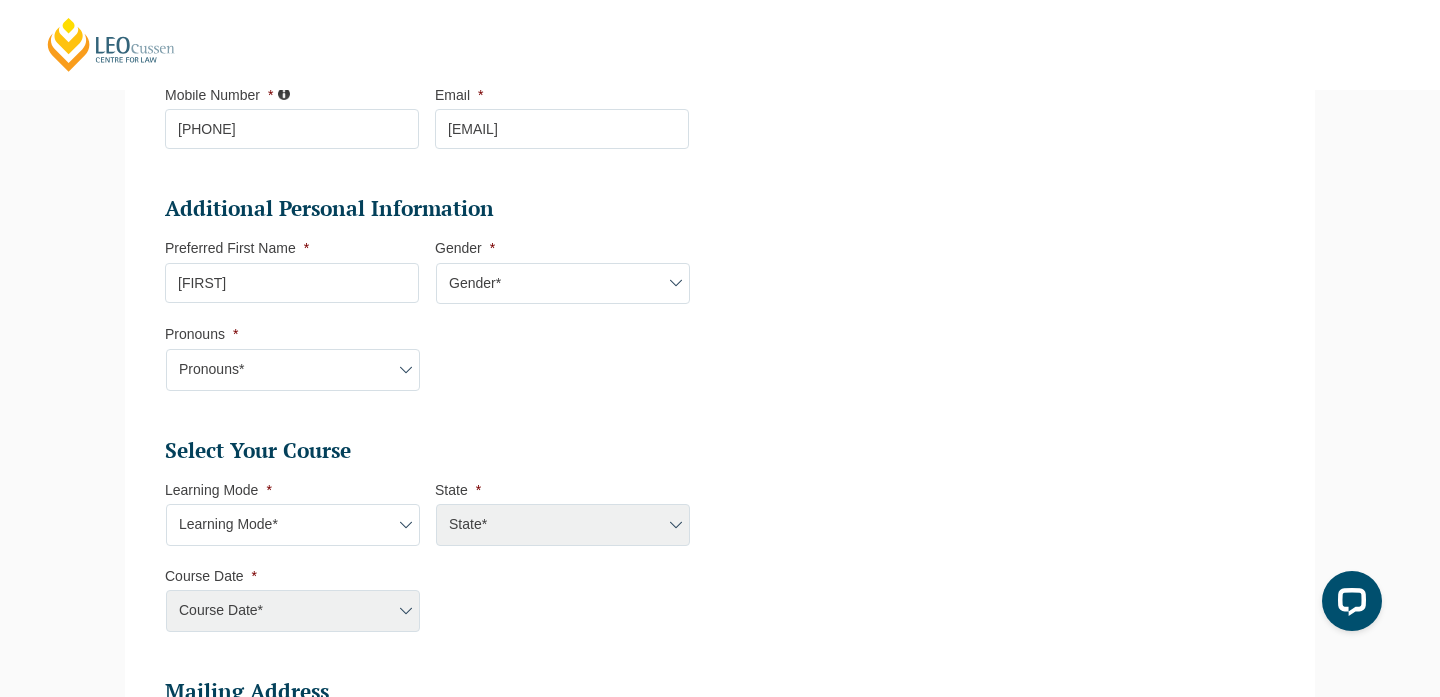 type on "Imogen" 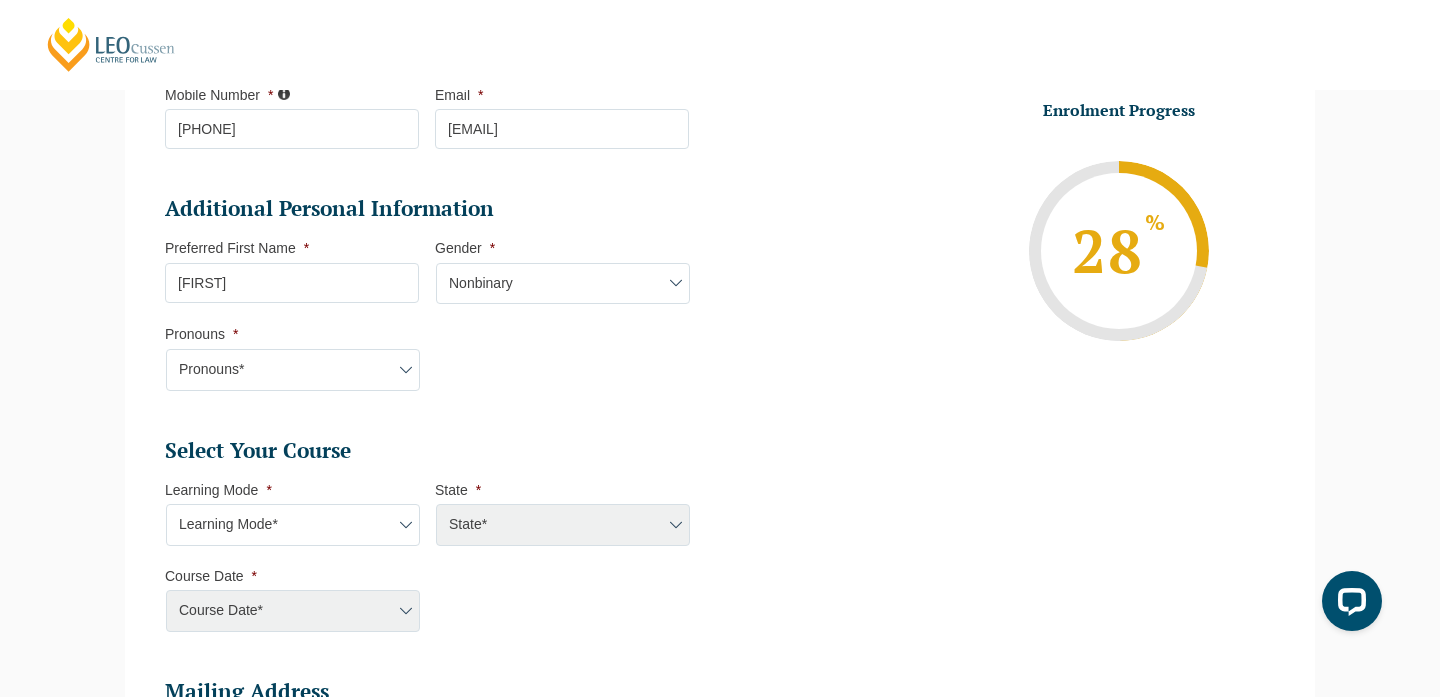 click on "Gender* Male Female Nonbinary Intersex Prefer not to disclose Other" at bounding box center [563, 284] 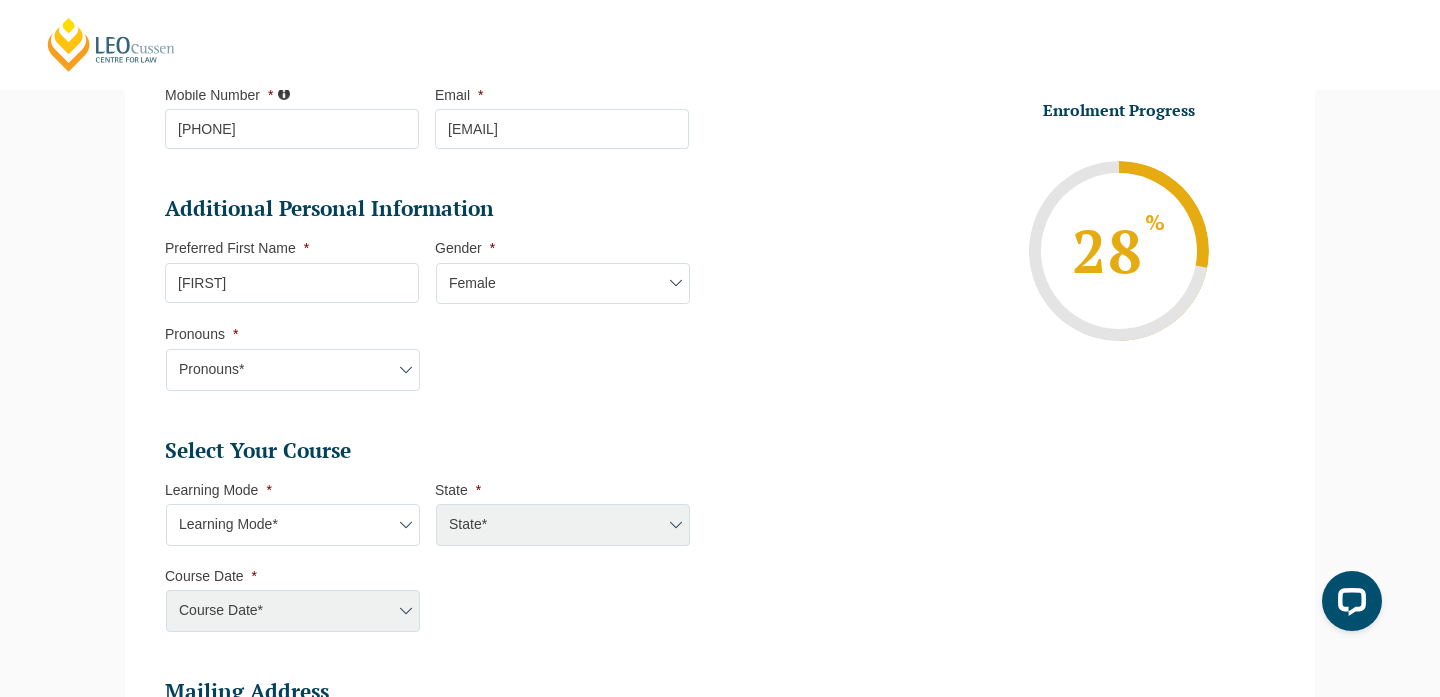 click on "Pronouns* She/Her/Hers He/Him/His They/Them/Theirs Other Prefer not to disclose" at bounding box center [293, 370] 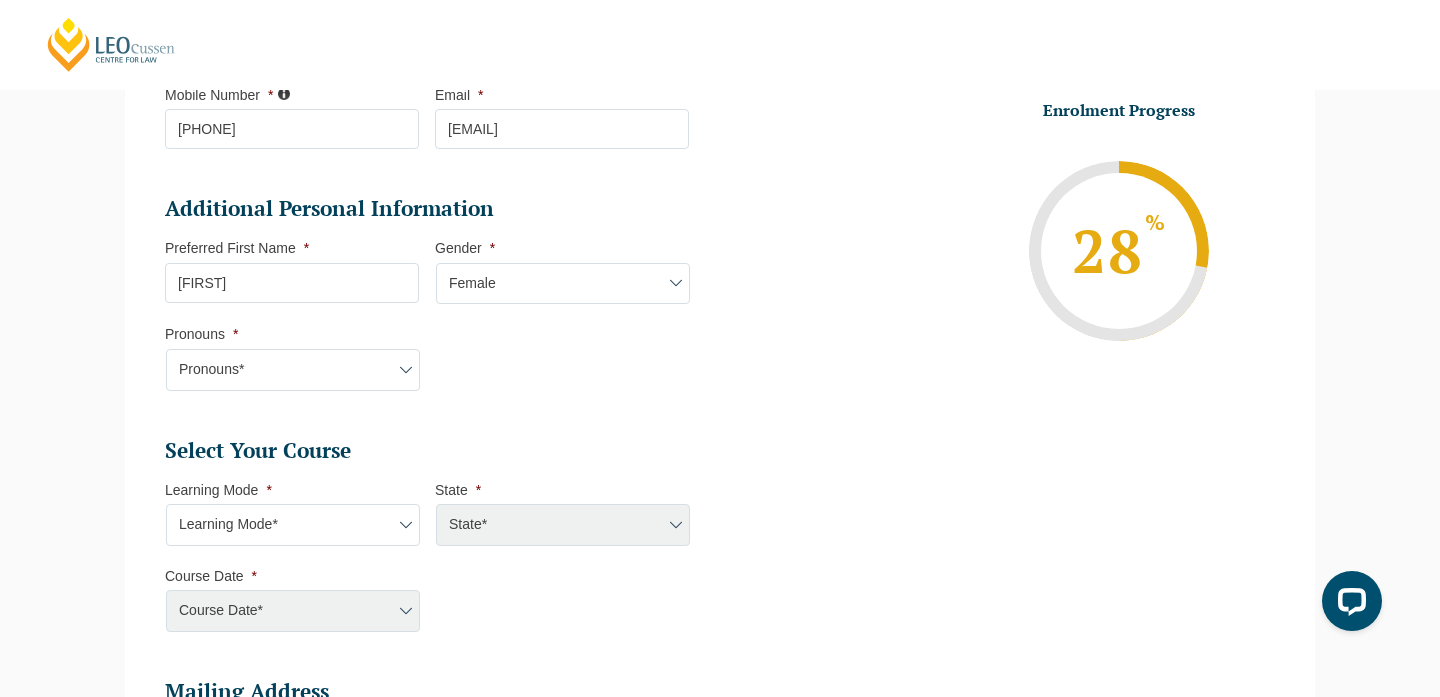 select on "She/Her/Hers" 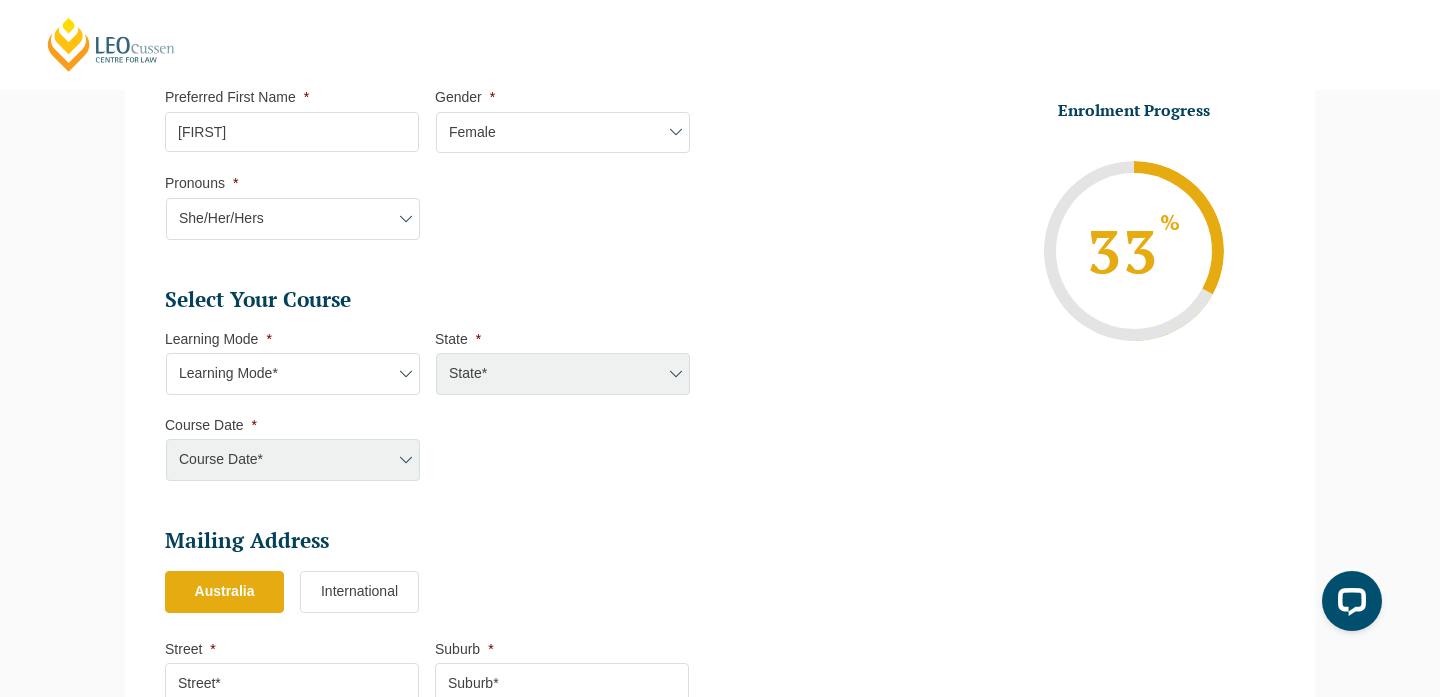 scroll, scrollTop: 725, scrollLeft: 0, axis: vertical 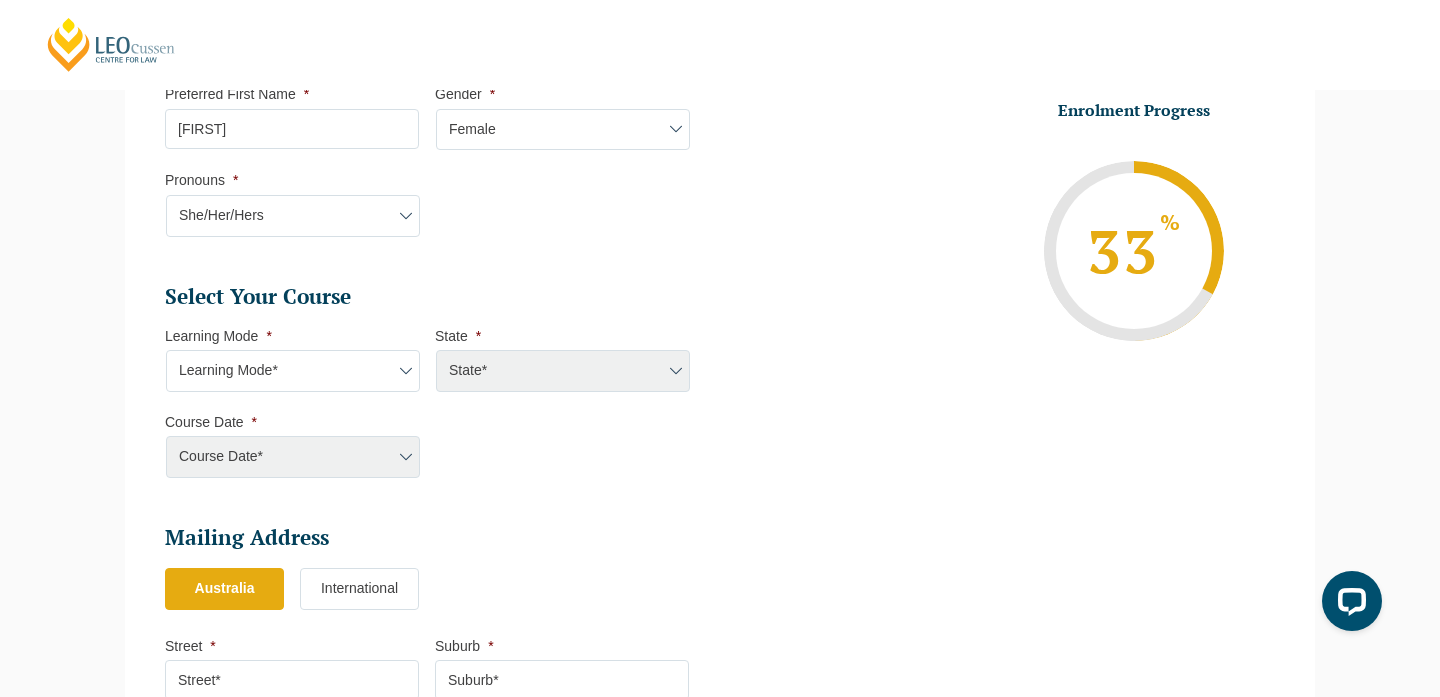 click on "Learning Mode* Online Full Time Learning Online Part Time Learning Blended Full Time Learning Blended Part Time Learning Onsite Full Time Learning" at bounding box center [293, 371] 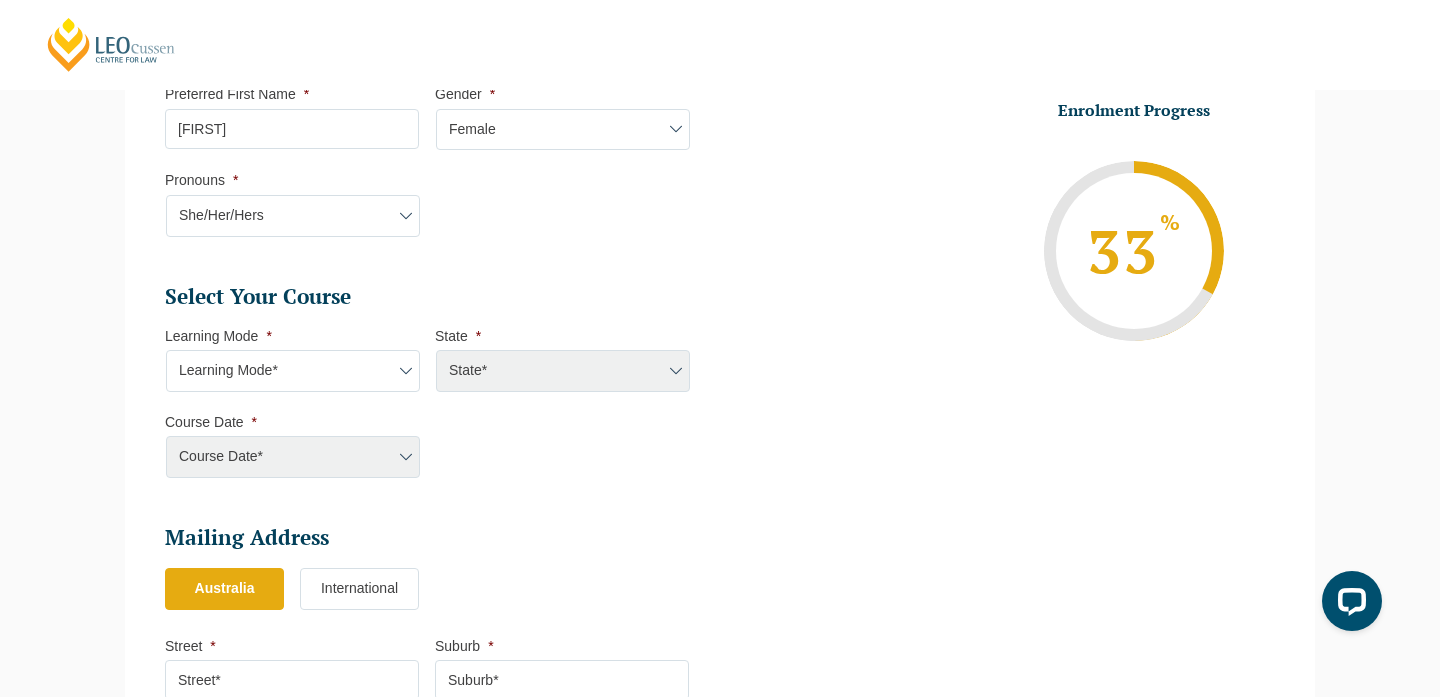 select on "Online Full Time Learning" 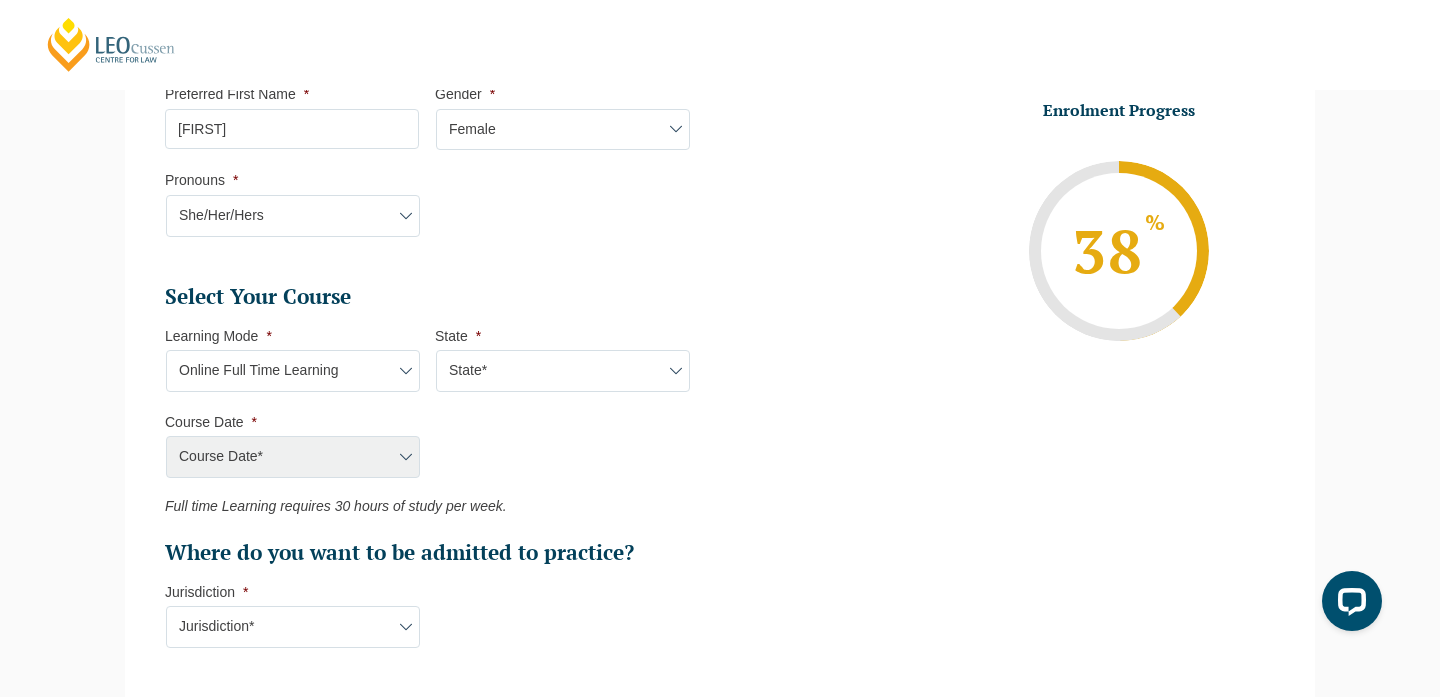 click on "State* National (ACT/NSW, VIC, QLD, SA, WA)" at bounding box center (563, 371) 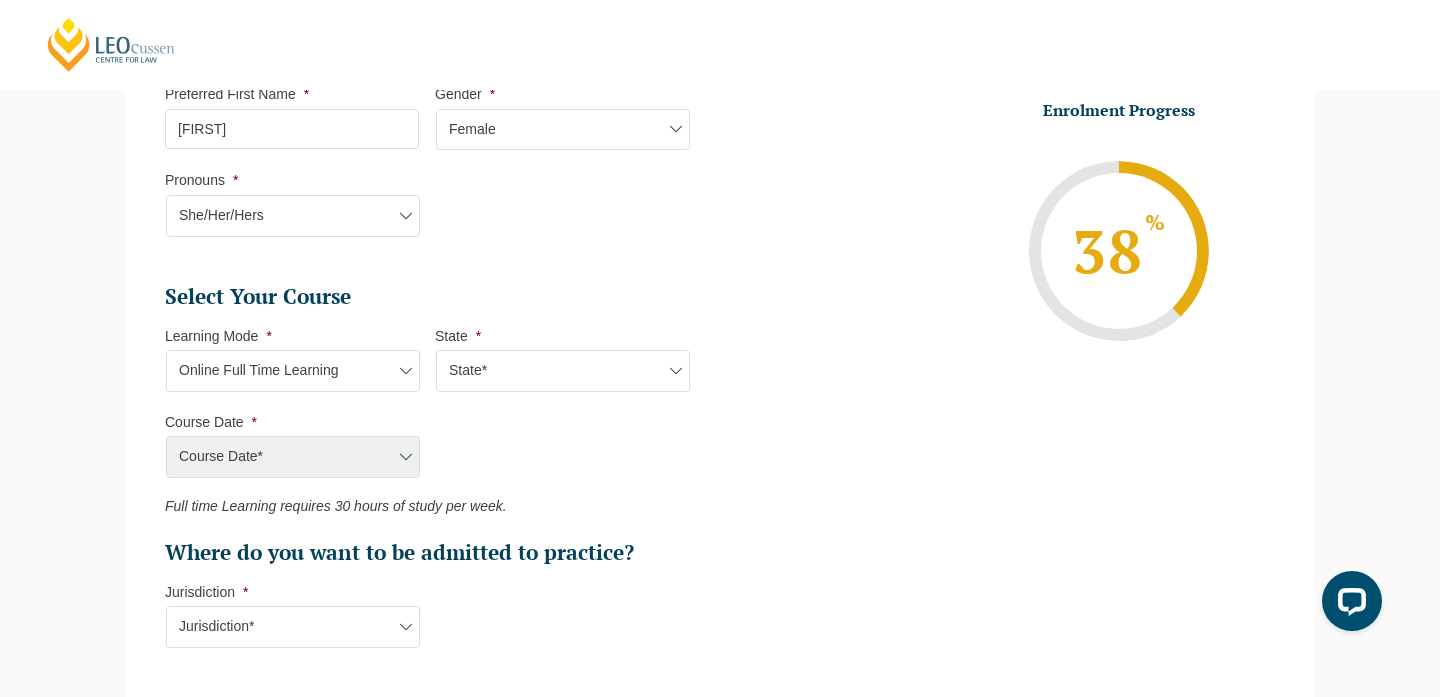 select on "National (ACT/NSW, VIC, QLD, SA, WA)" 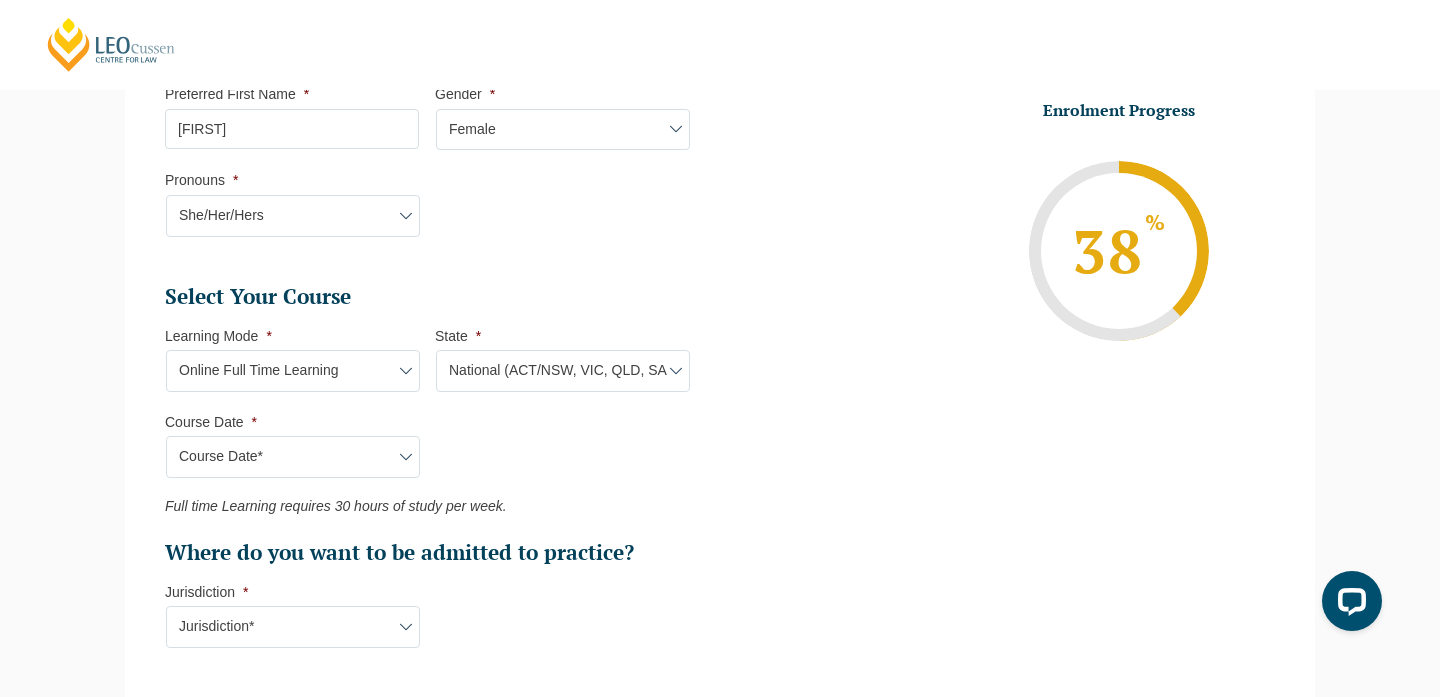 click on "Course Date* September 2025 (22-Sep-2025 to 20-Feb-2026) December 2025 (08-Dec-2025 to 16-May-2026) January 2026 (27-Jan-2026 to 12-Jun-2026) February 2026 (16-Feb-2026 to 03-Jul-2026) March 2026 (23-Mar-2026 to 07-Aug-2026) June 2026 (22-Jun-2026 to 06-Nov-2026) August 2026 (03-Aug-2026 to 18-Dec-2026) September 2026 (21-Sep-2026 to 19-Feb-2027) December 2026 (07-Dec-2026 to 07-May-2027)" at bounding box center (293, 457) 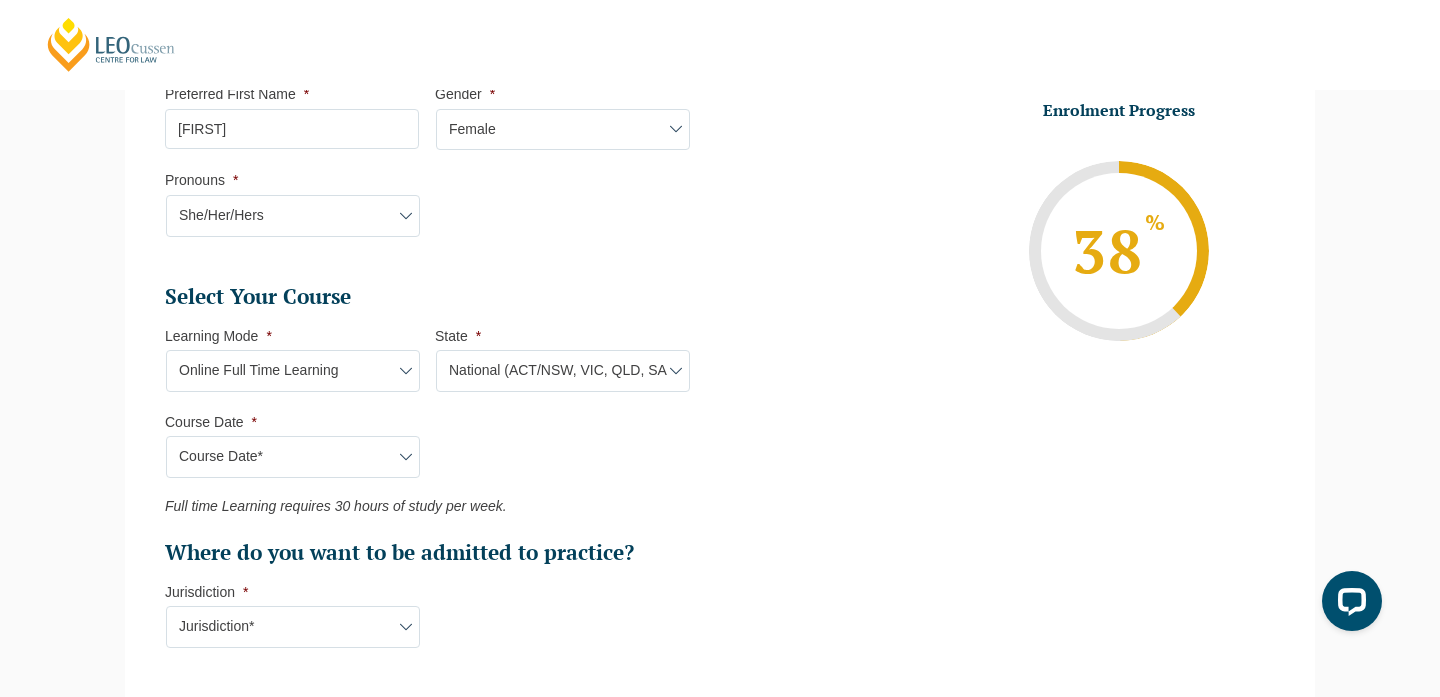 select on "January 2026 (27-Jan-2026 to 12-Jun-2026)" 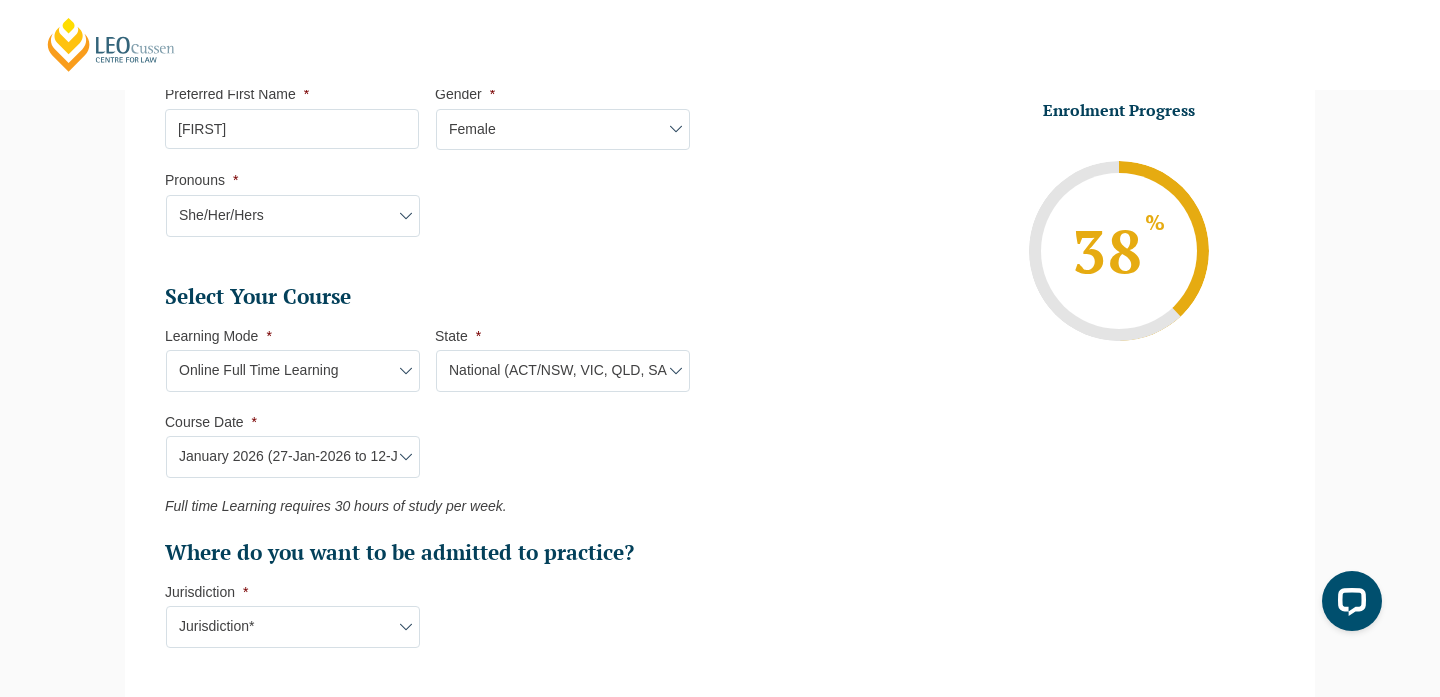 type on "Intake 01 January 2026 FT" 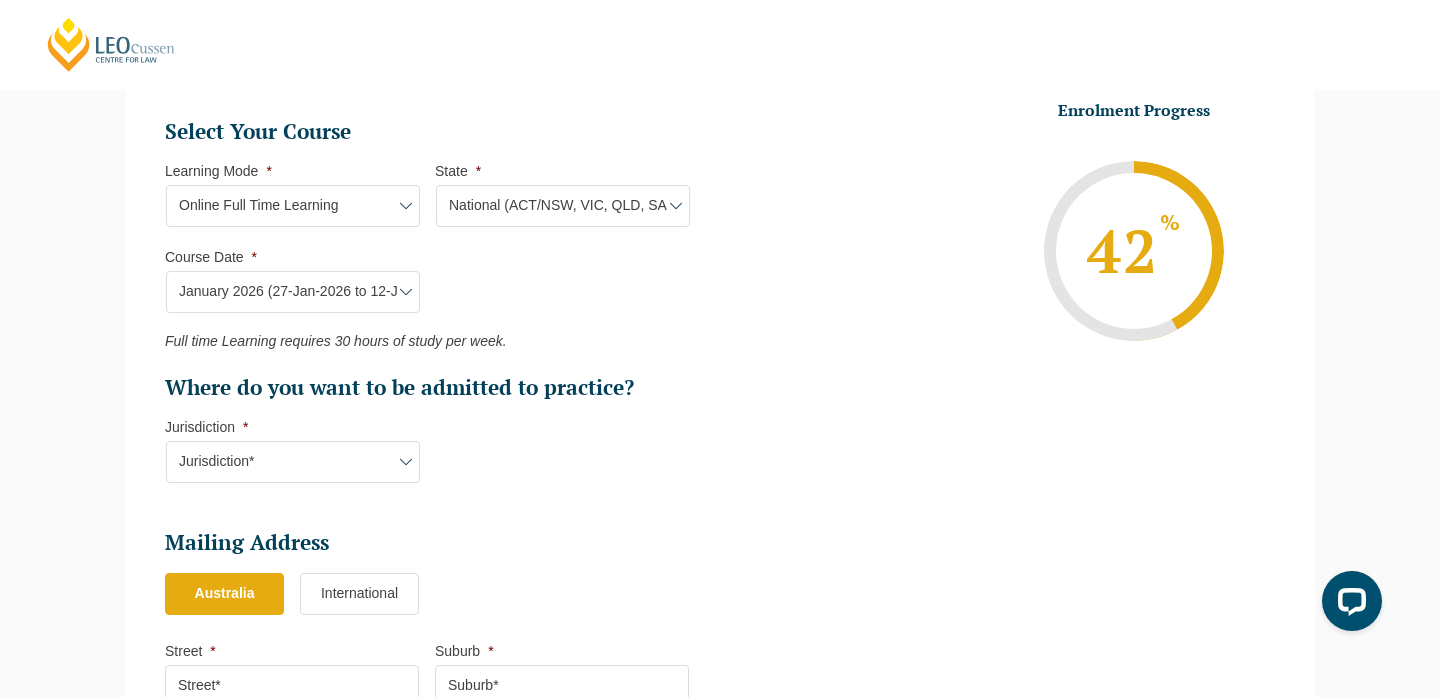 scroll, scrollTop: 893, scrollLeft: 0, axis: vertical 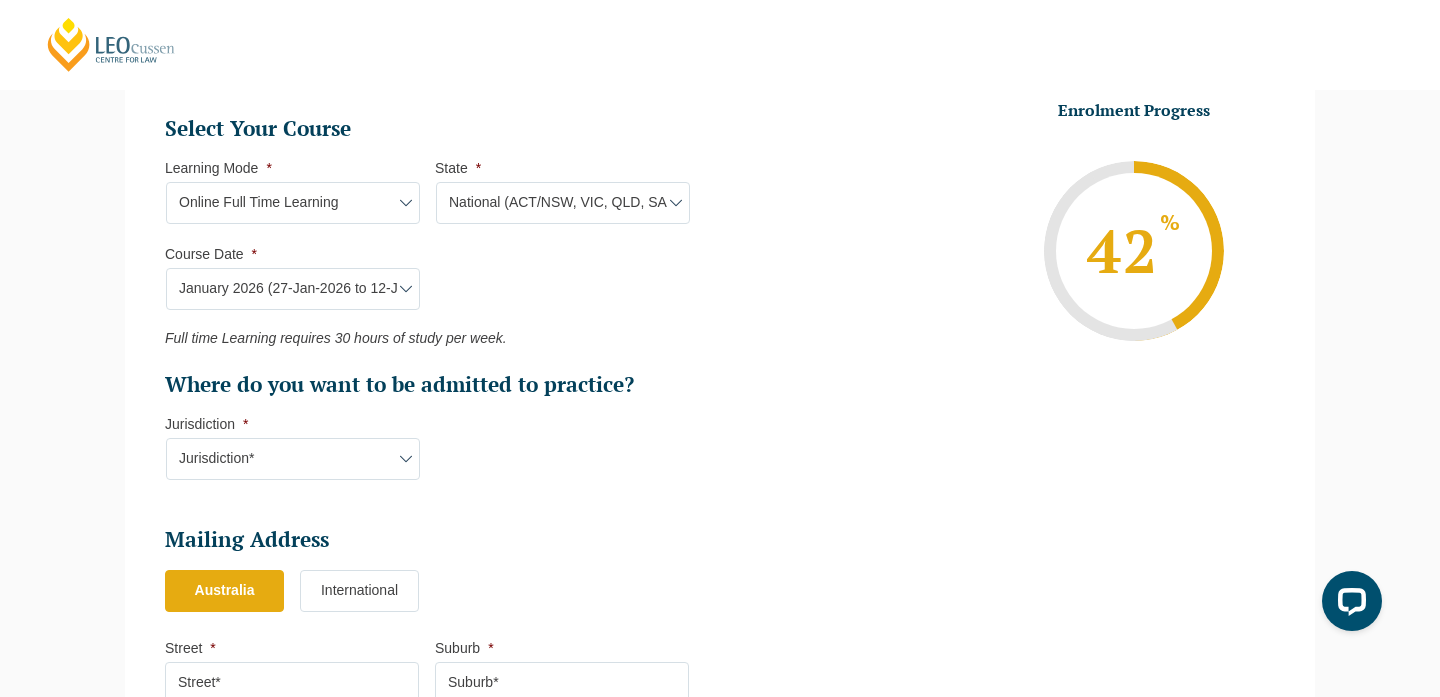 click on "Jurisdiction* VIC ACT/NSW SA WA QLD" at bounding box center [293, 459] 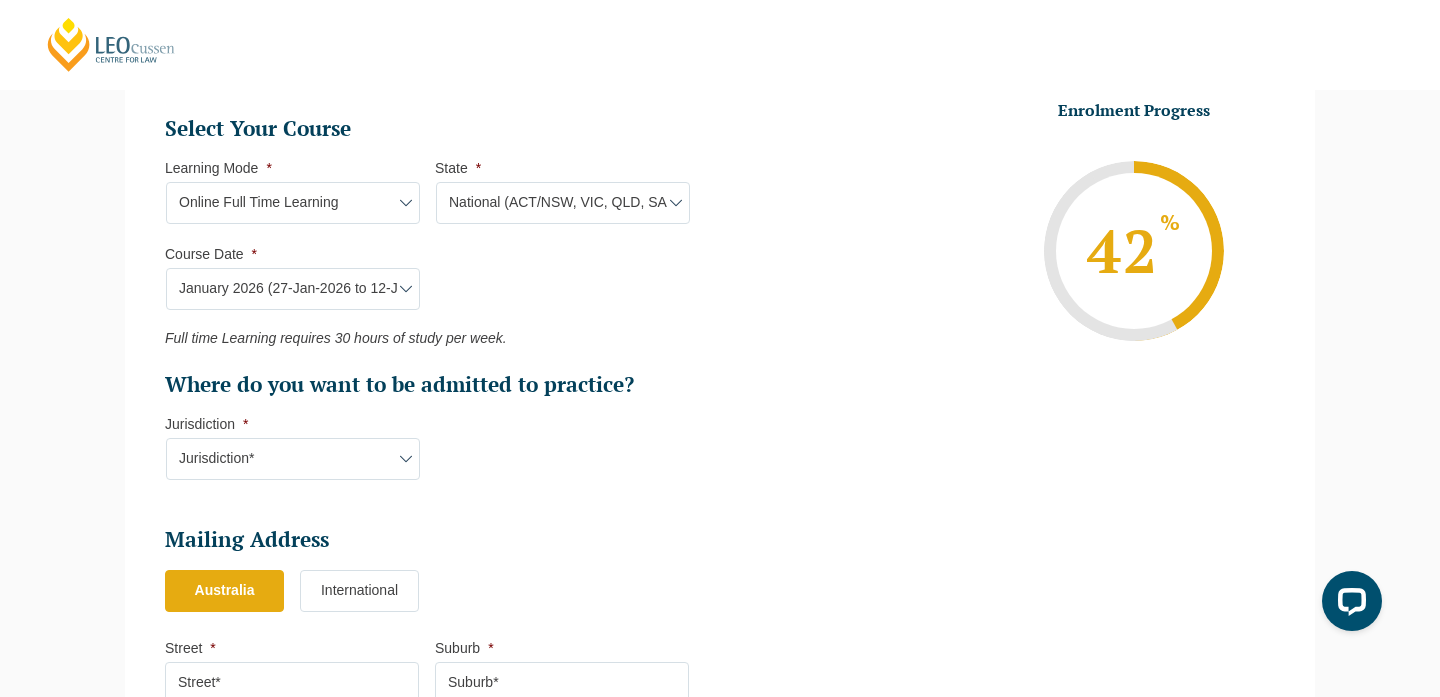 select on "SA" 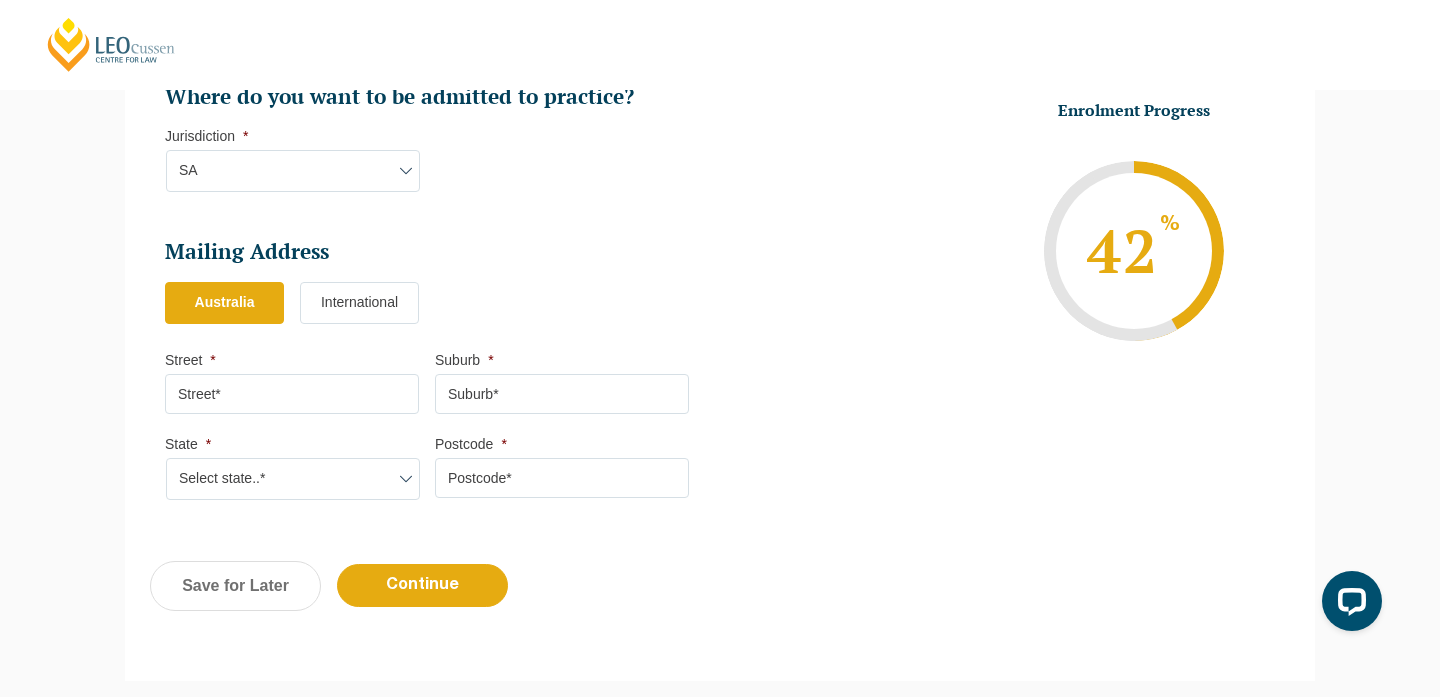 scroll, scrollTop: 1185, scrollLeft: 0, axis: vertical 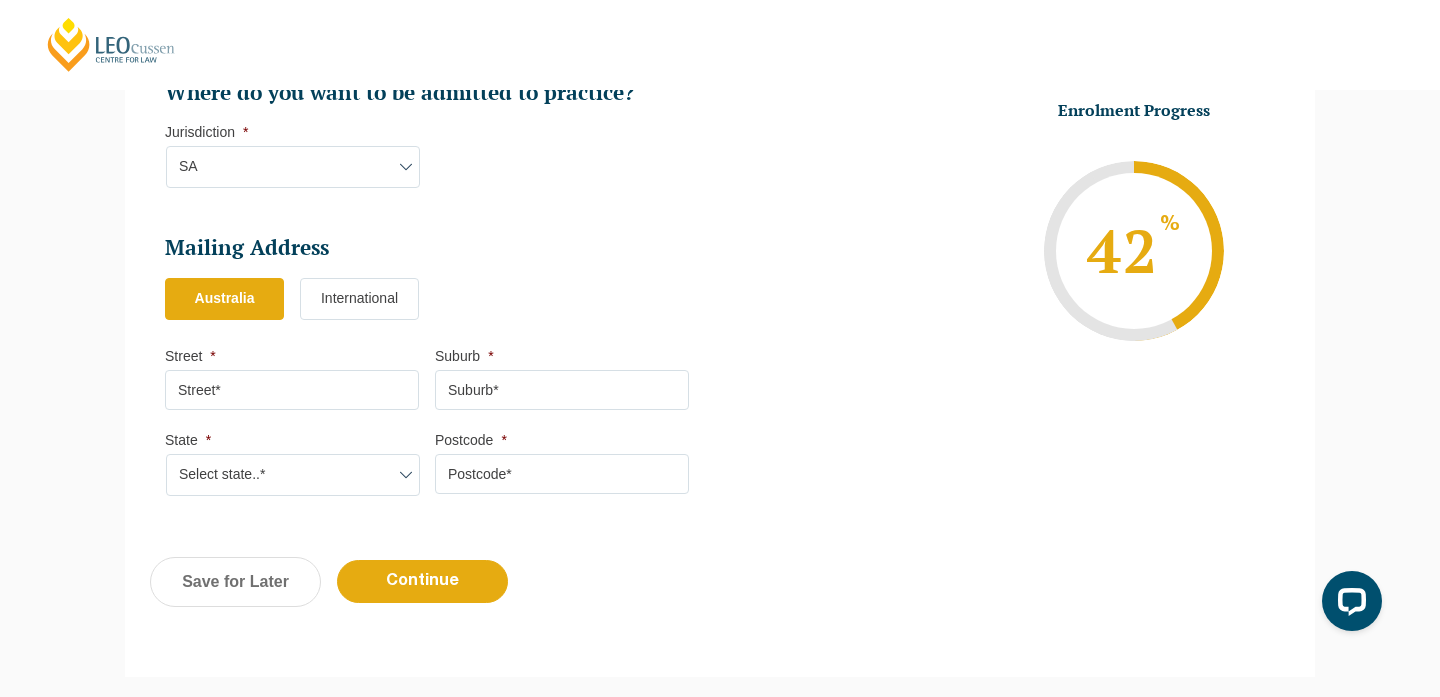 click on "Street *" at bounding box center (292, 390) 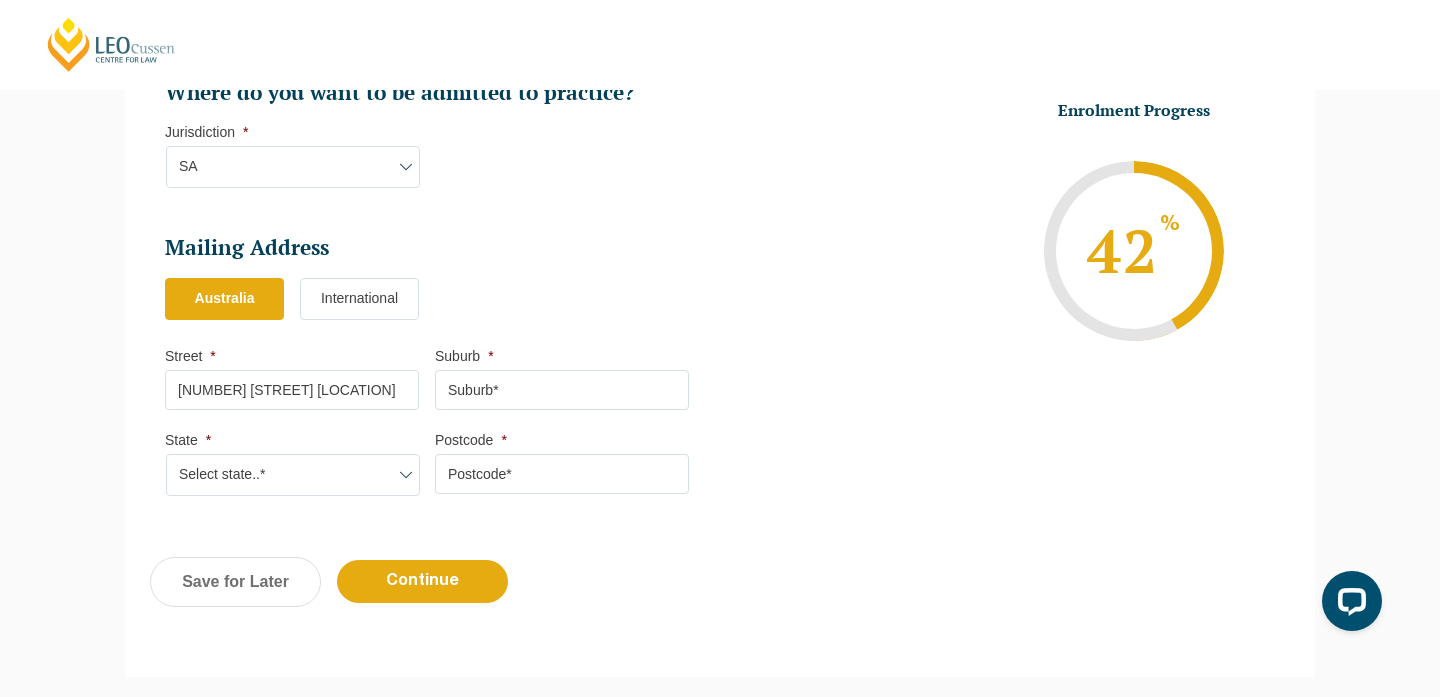 type on "19 McKenzie Street" 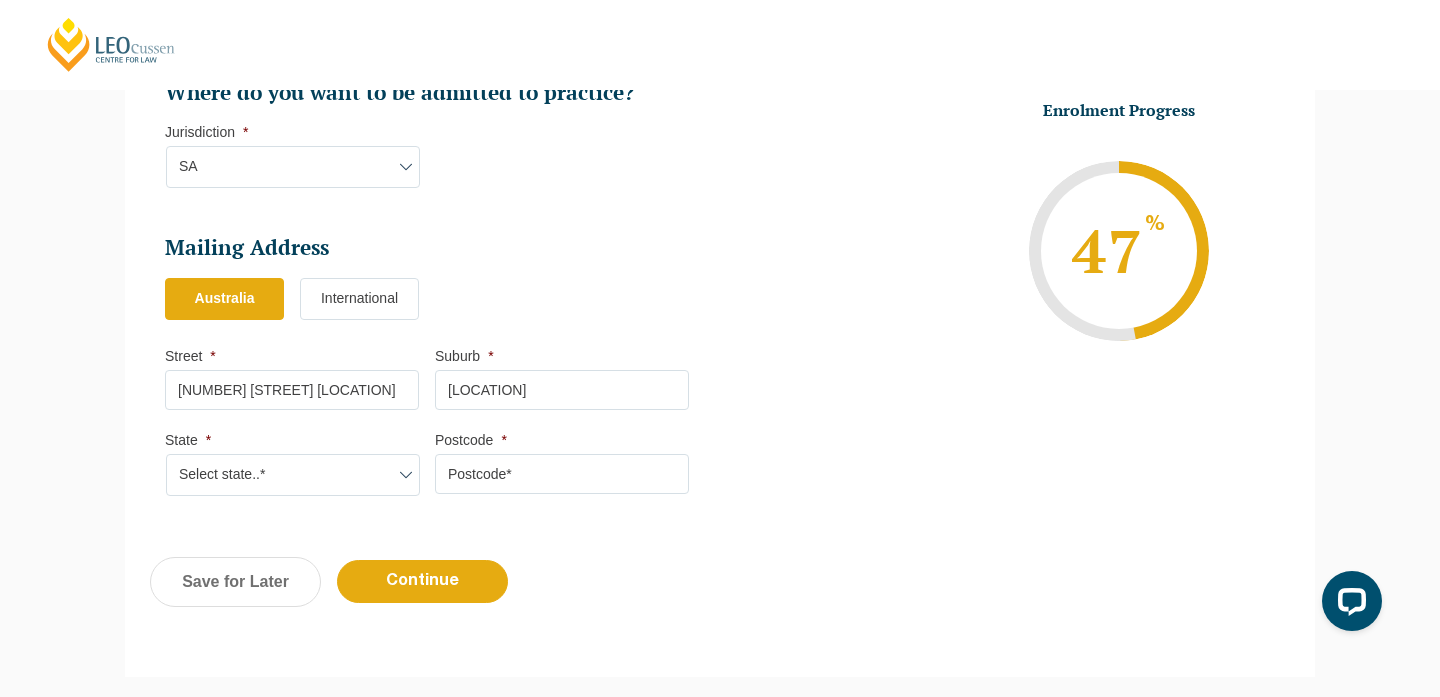 type on "Coromandel Valley" 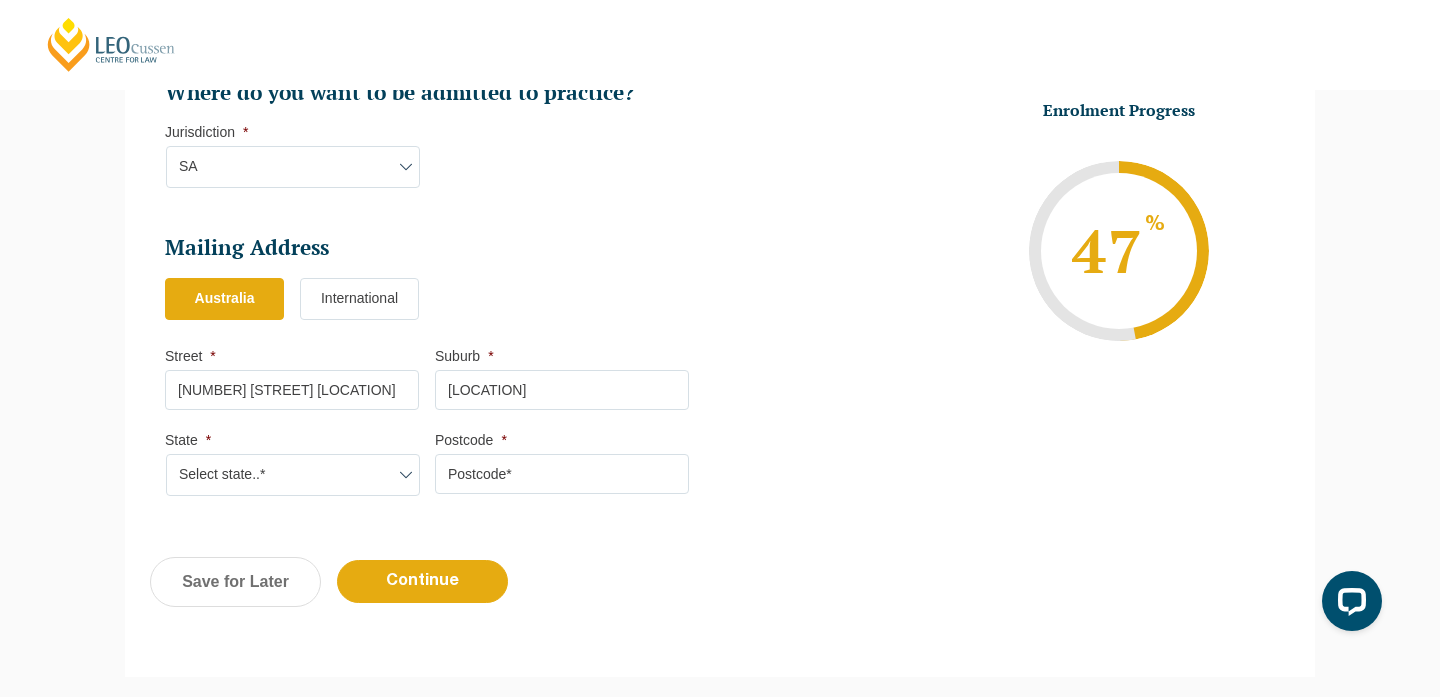 click on "Select state..* VIC WA QLD SA NSW NT ACT TAS" at bounding box center (293, 475) 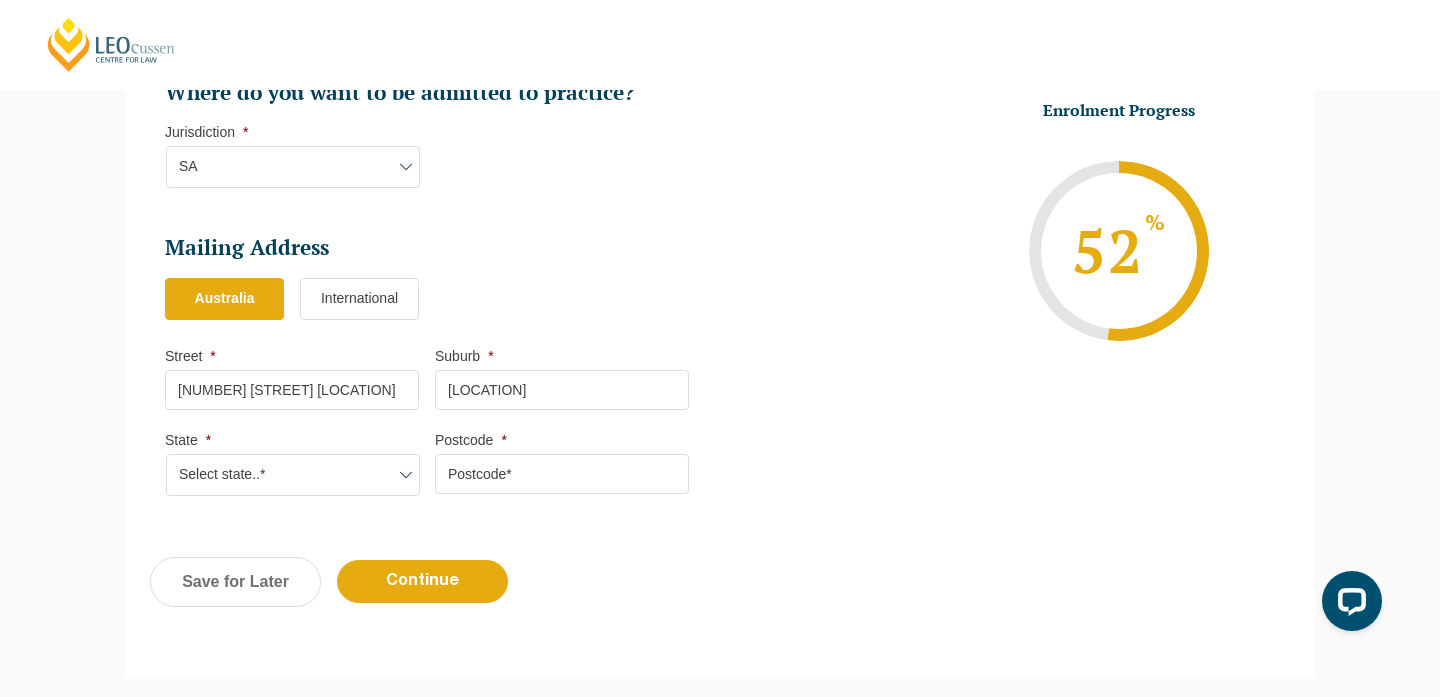 select on "SA" 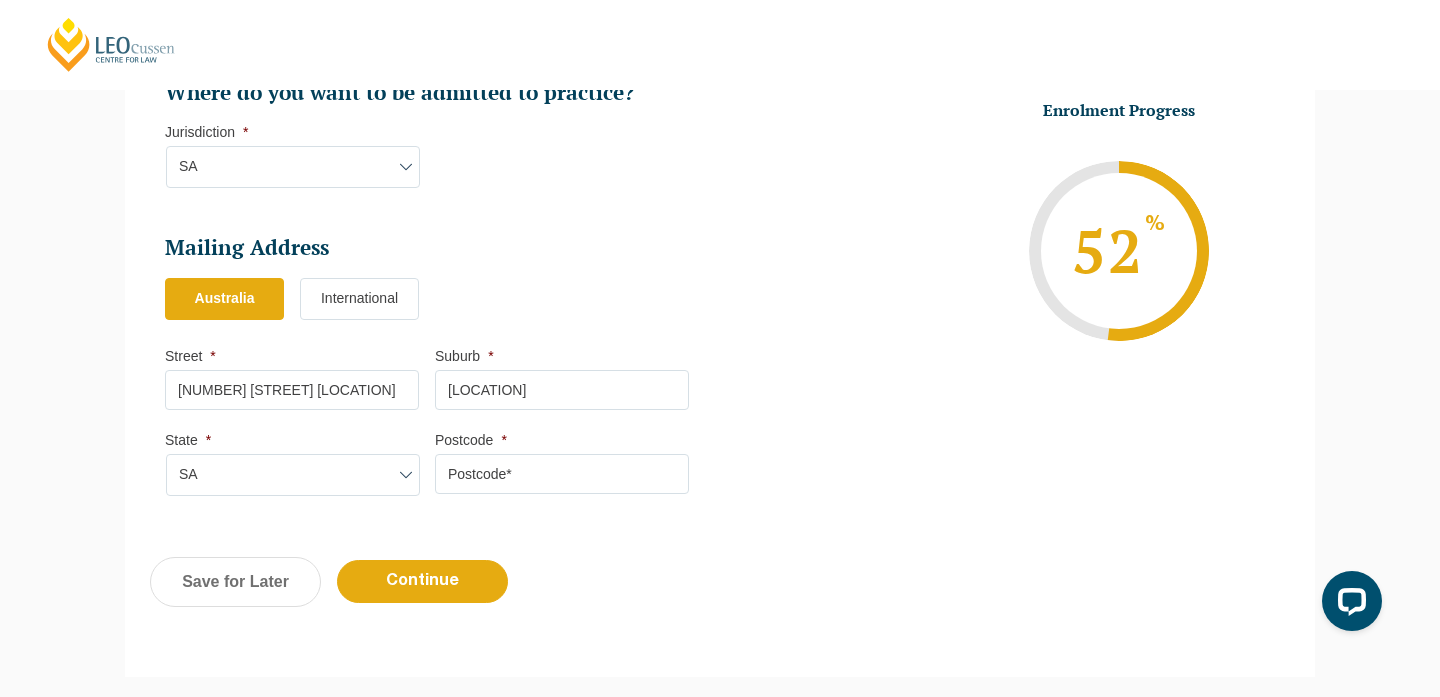 click on "Postcode *" at bounding box center [562, 474] 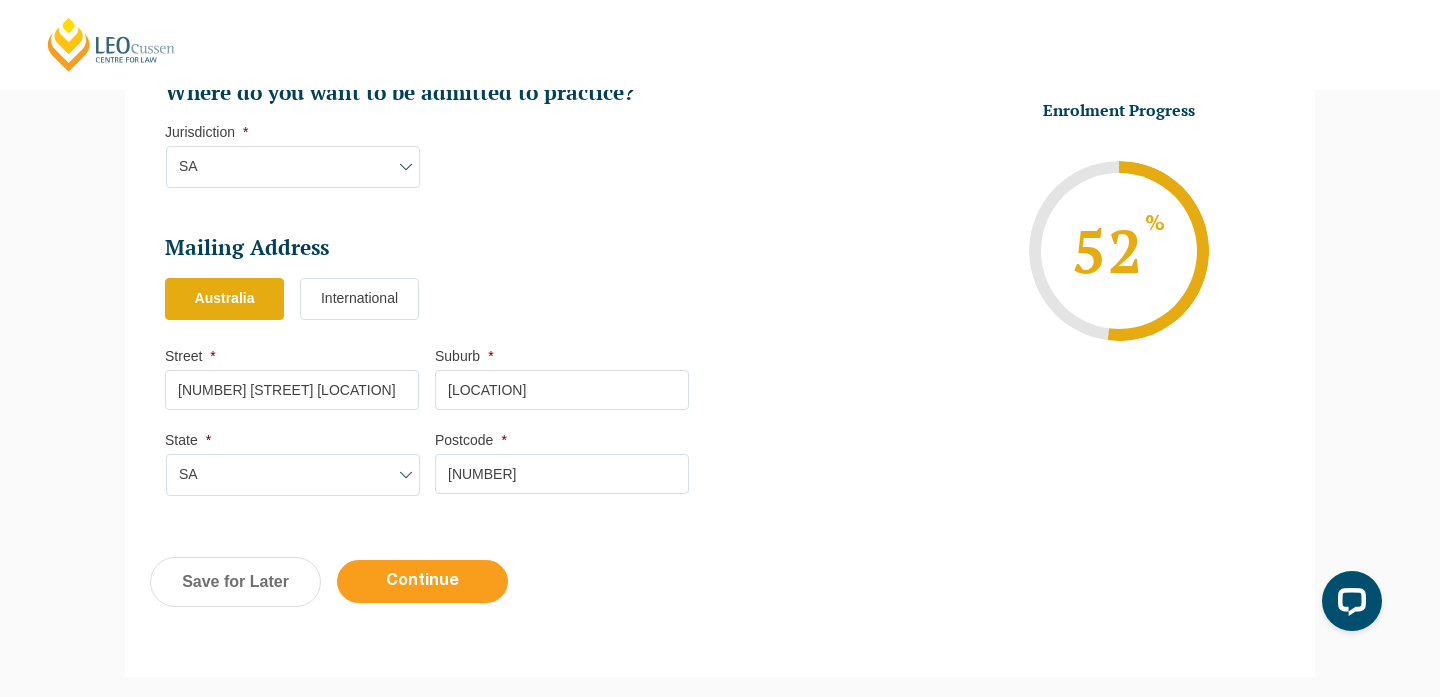 type on "5051" 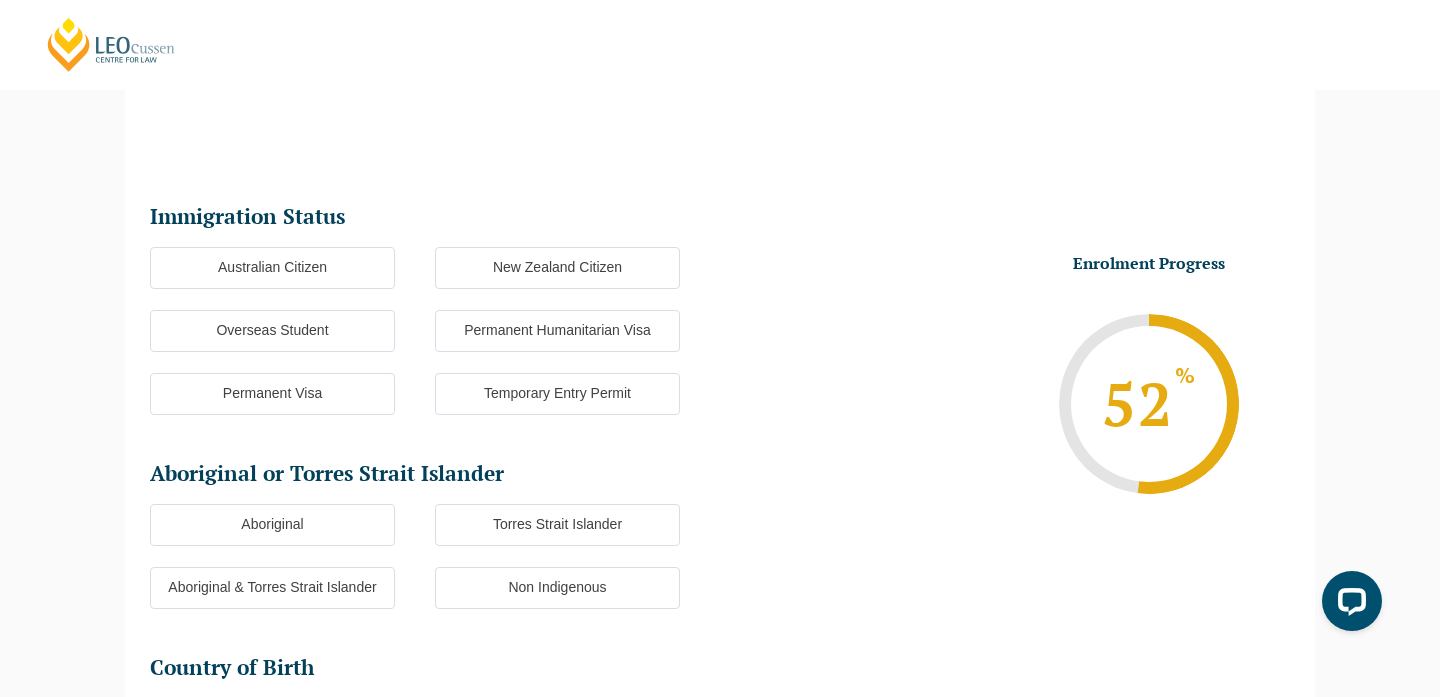 scroll, scrollTop: 173, scrollLeft: 0, axis: vertical 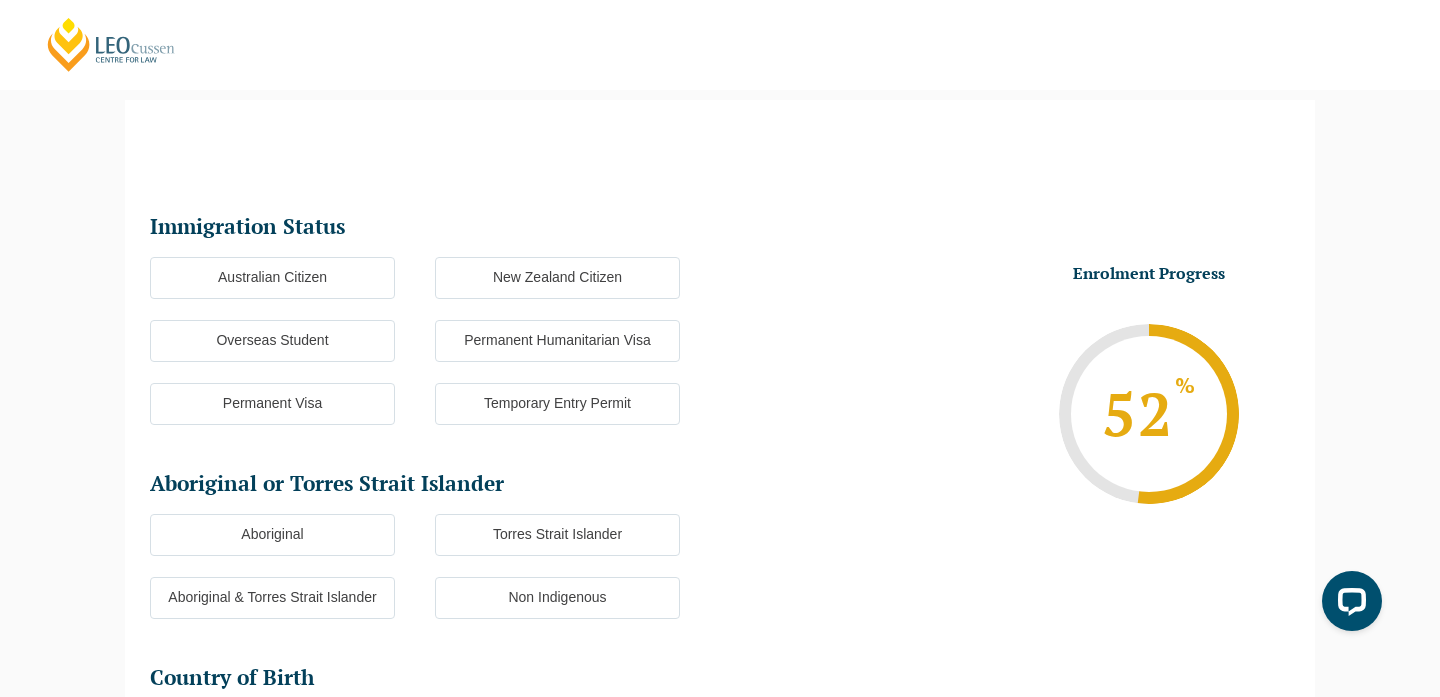 click on "Australian Citizen" at bounding box center (272, 278) 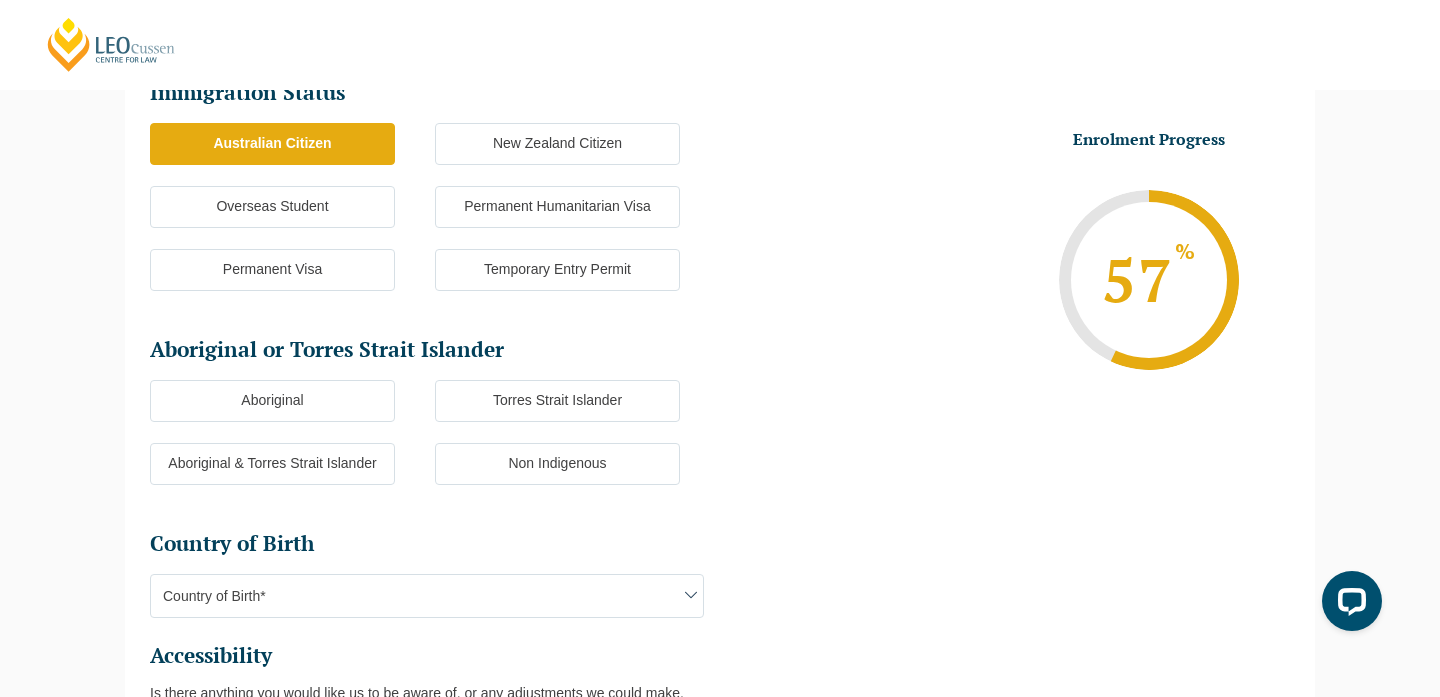 scroll, scrollTop: 310, scrollLeft: 0, axis: vertical 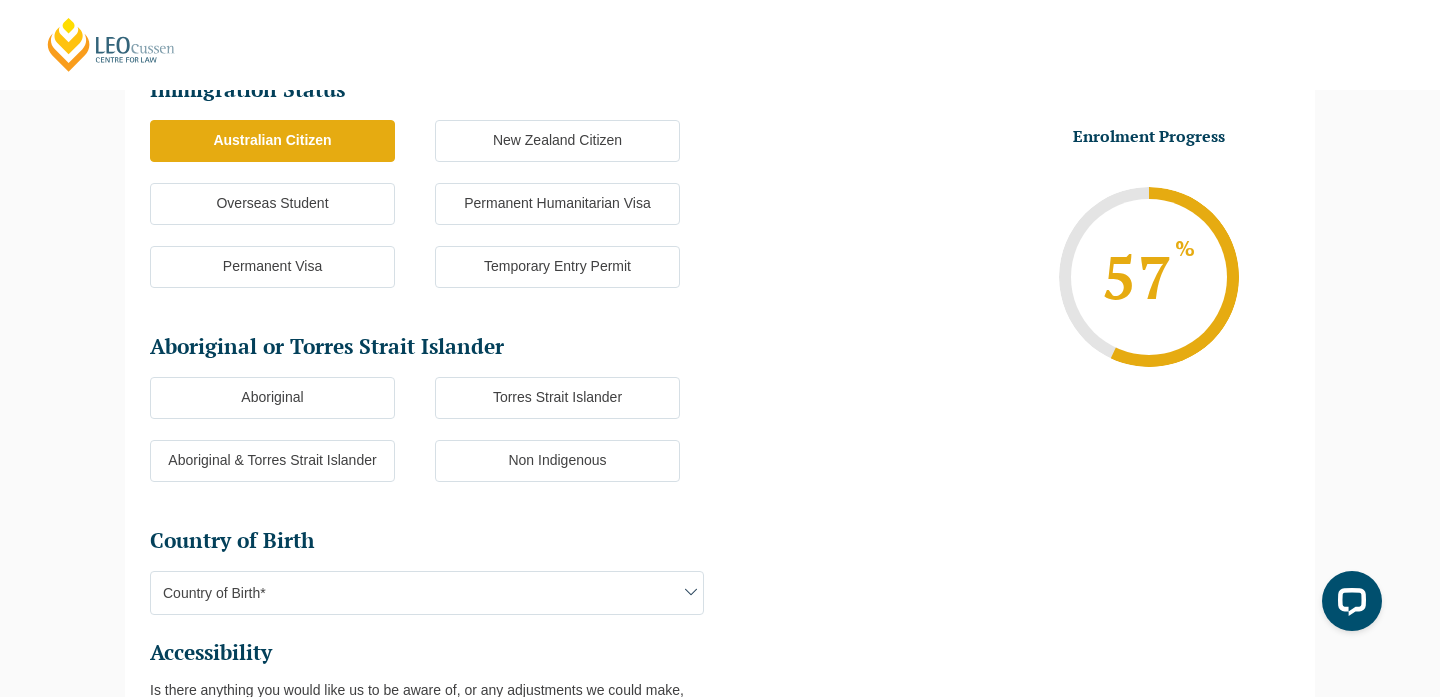 click on "Non Indigenous" at bounding box center (557, 461) 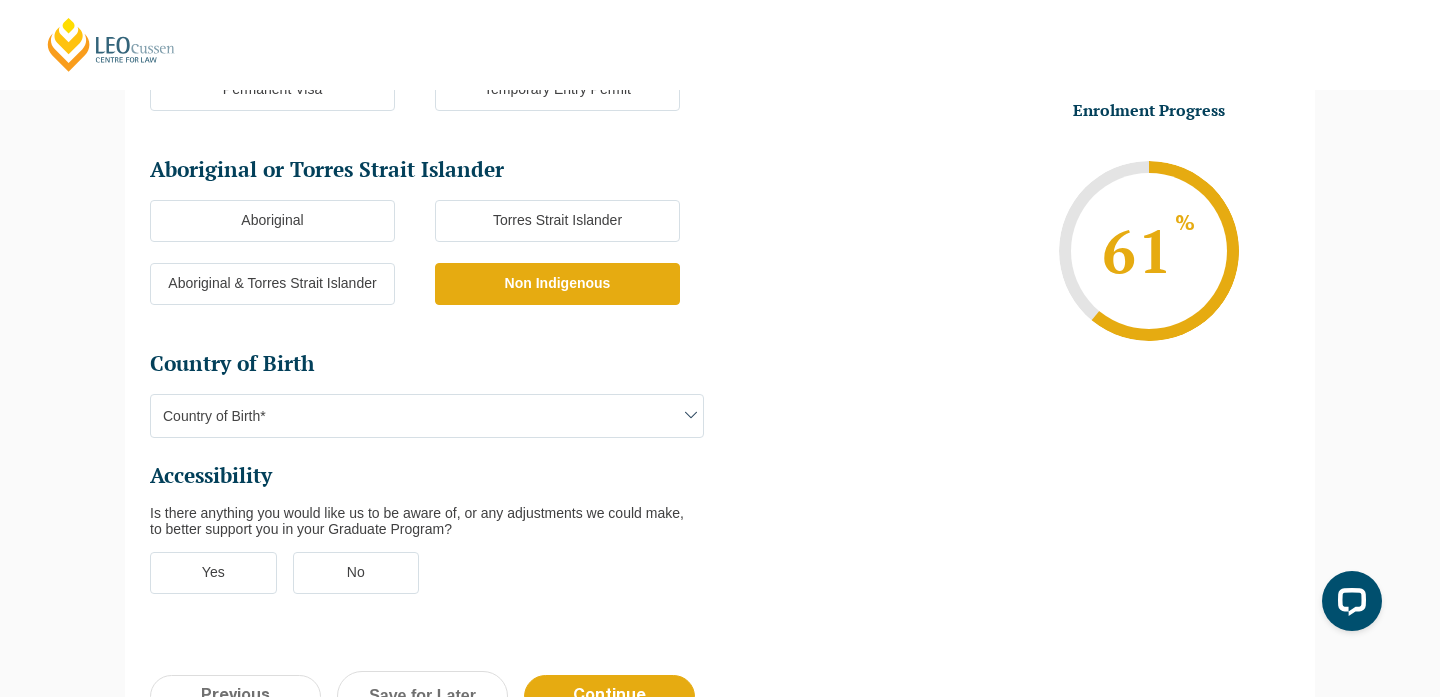 scroll, scrollTop: 515, scrollLeft: 0, axis: vertical 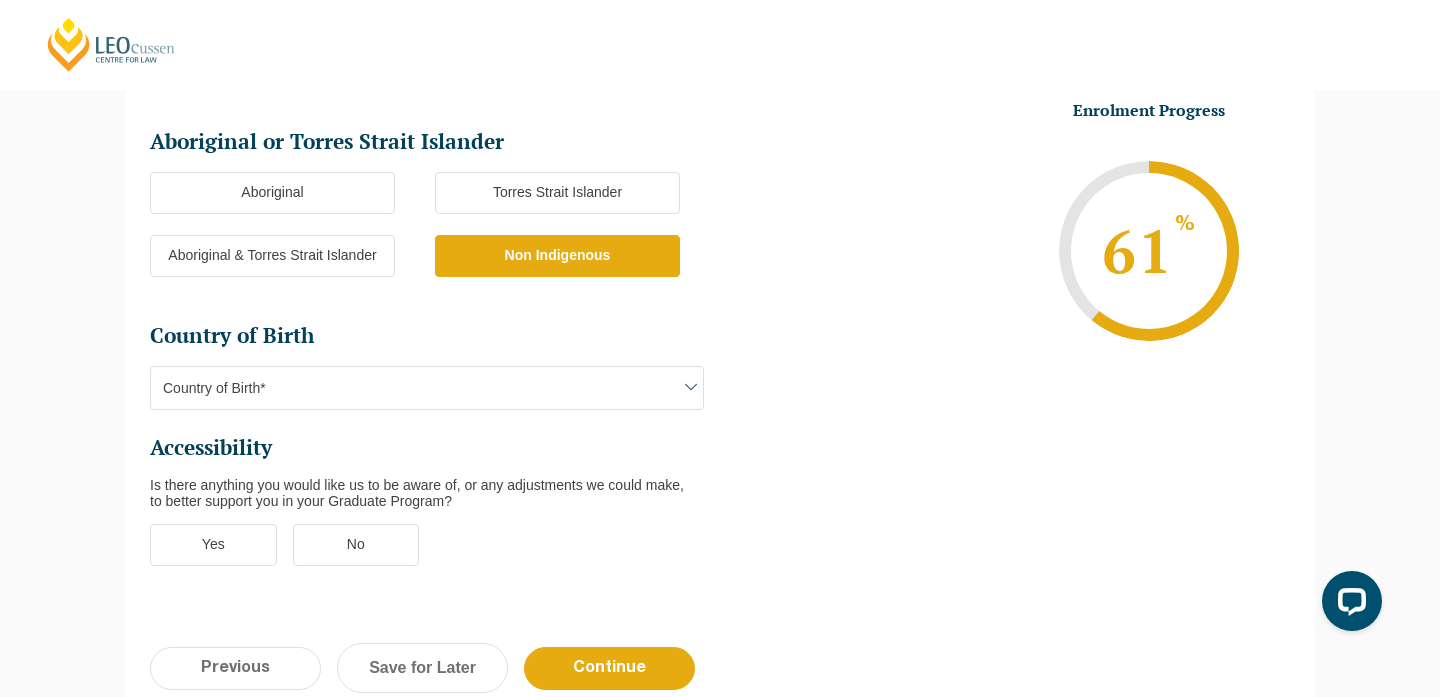 click on "Country of Birth*" at bounding box center [427, 388] 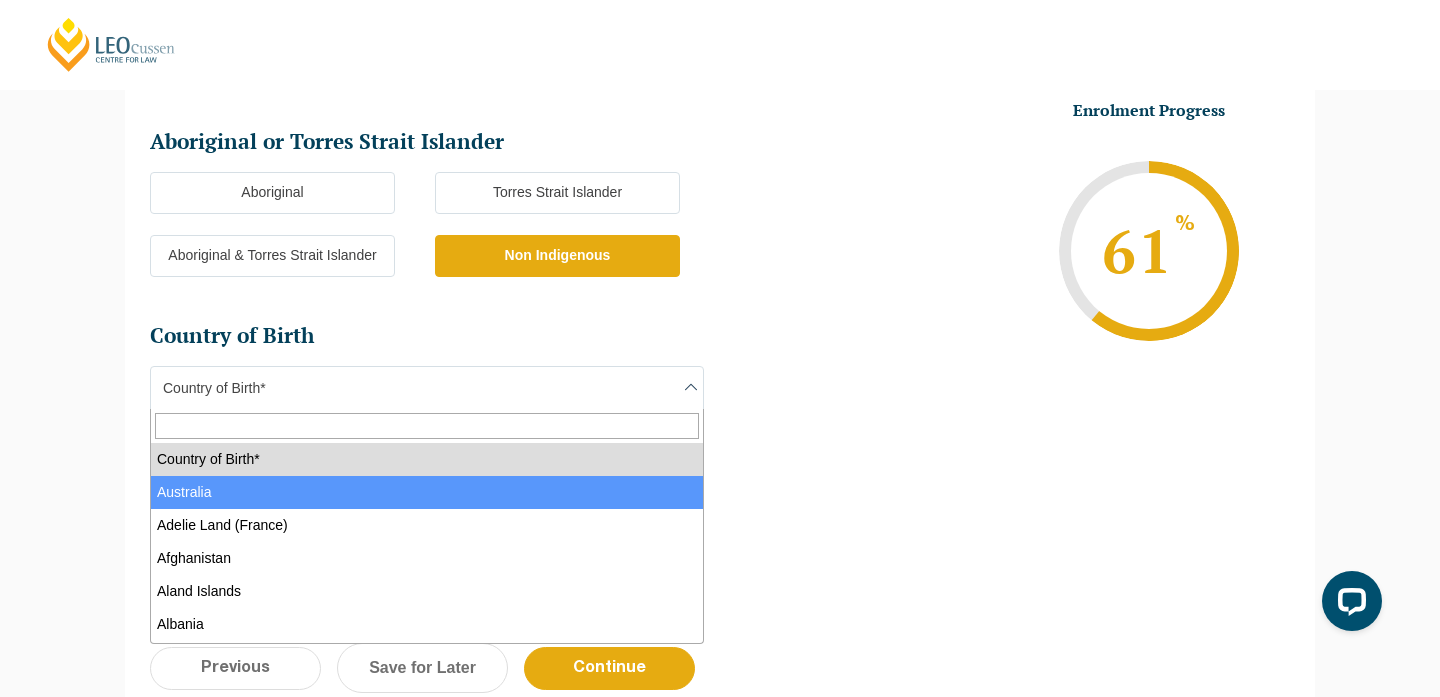 select on "Australia 1101" 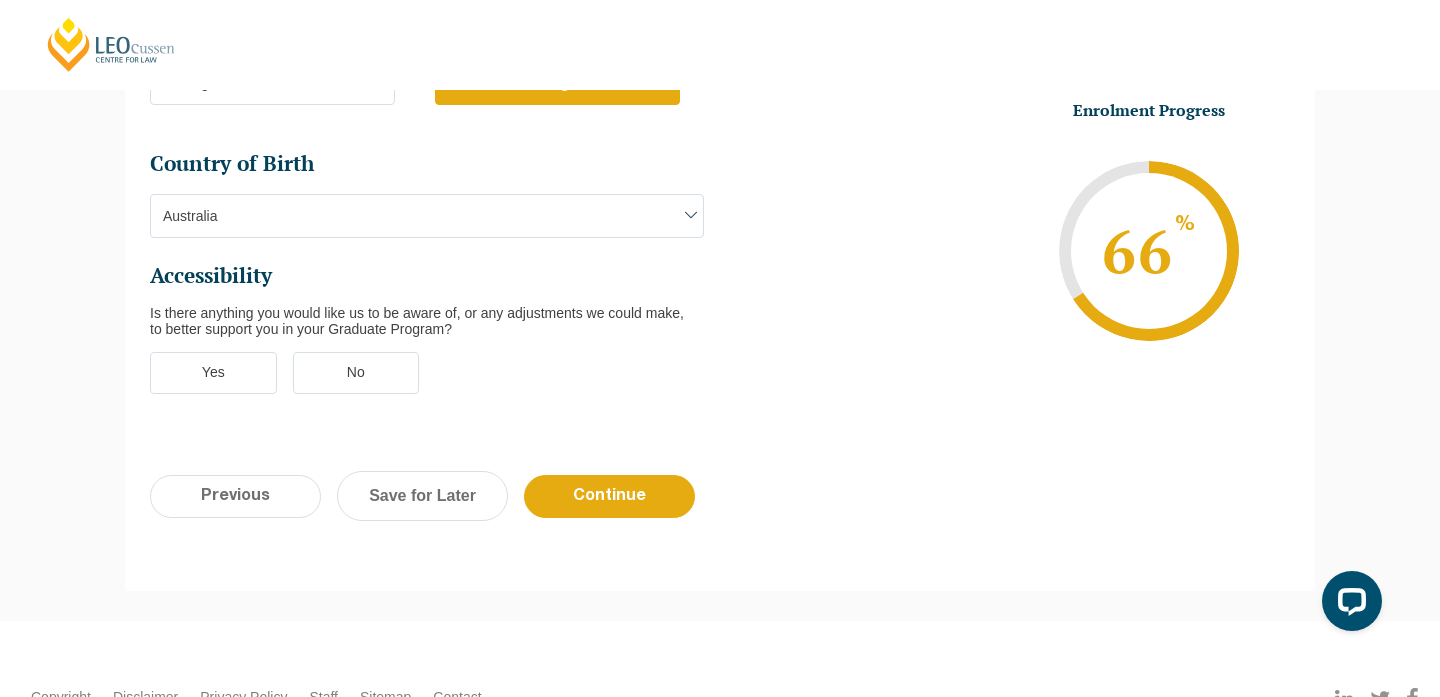 scroll, scrollTop: 688, scrollLeft: 0, axis: vertical 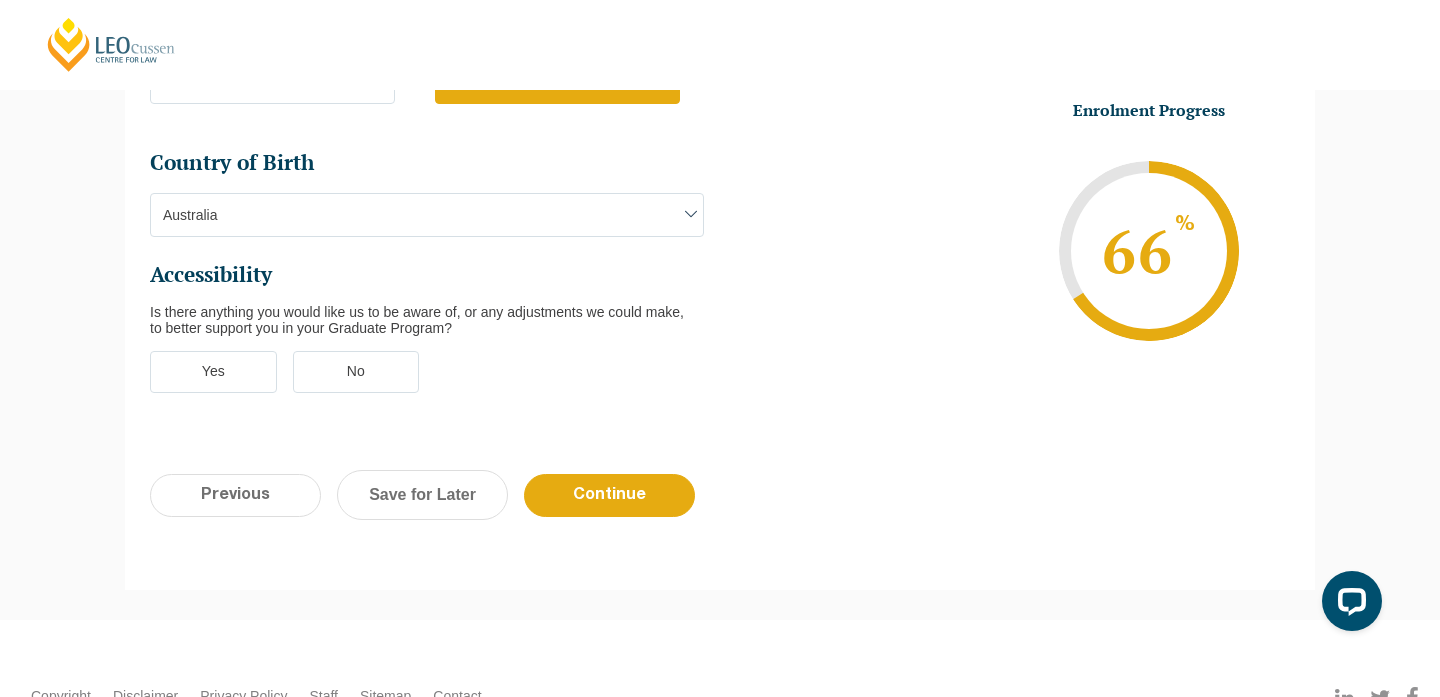 click on "No" at bounding box center (356, 372) 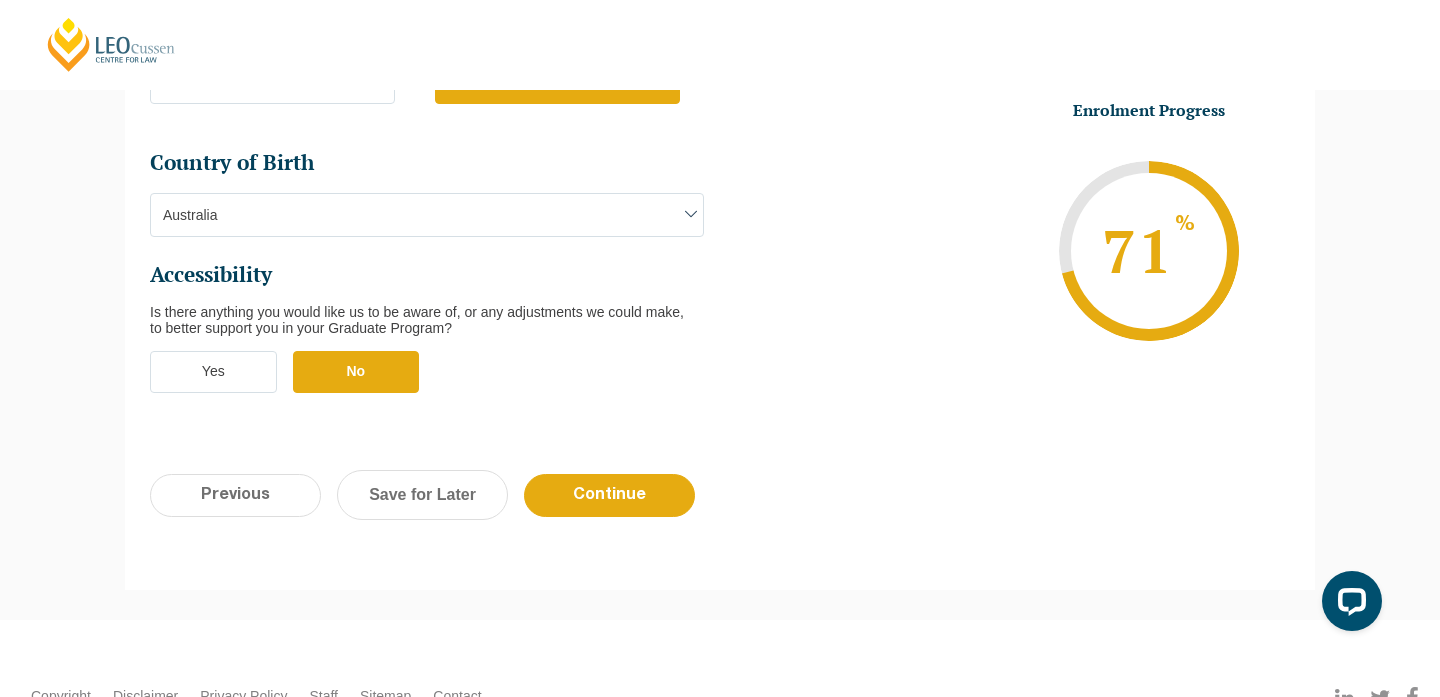 scroll, scrollTop: 729, scrollLeft: 0, axis: vertical 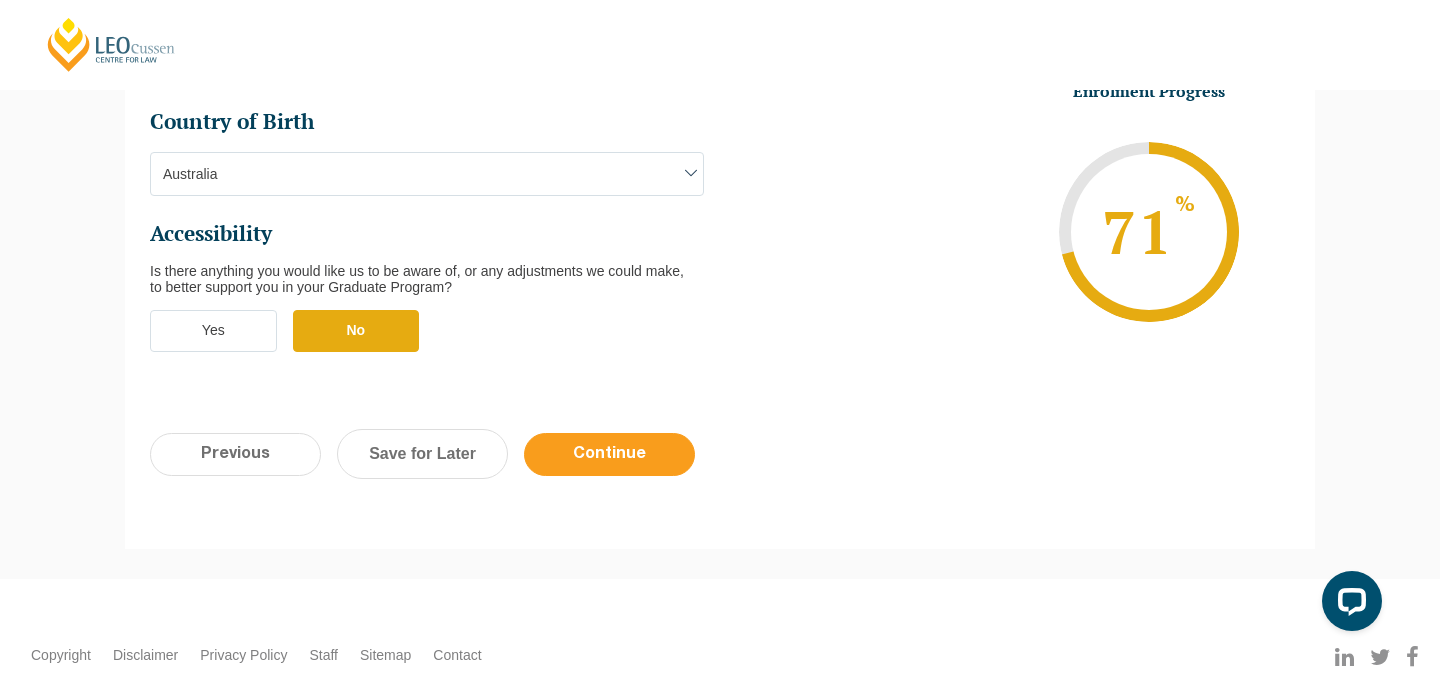 click on "Continue" at bounding box center [609, 454] 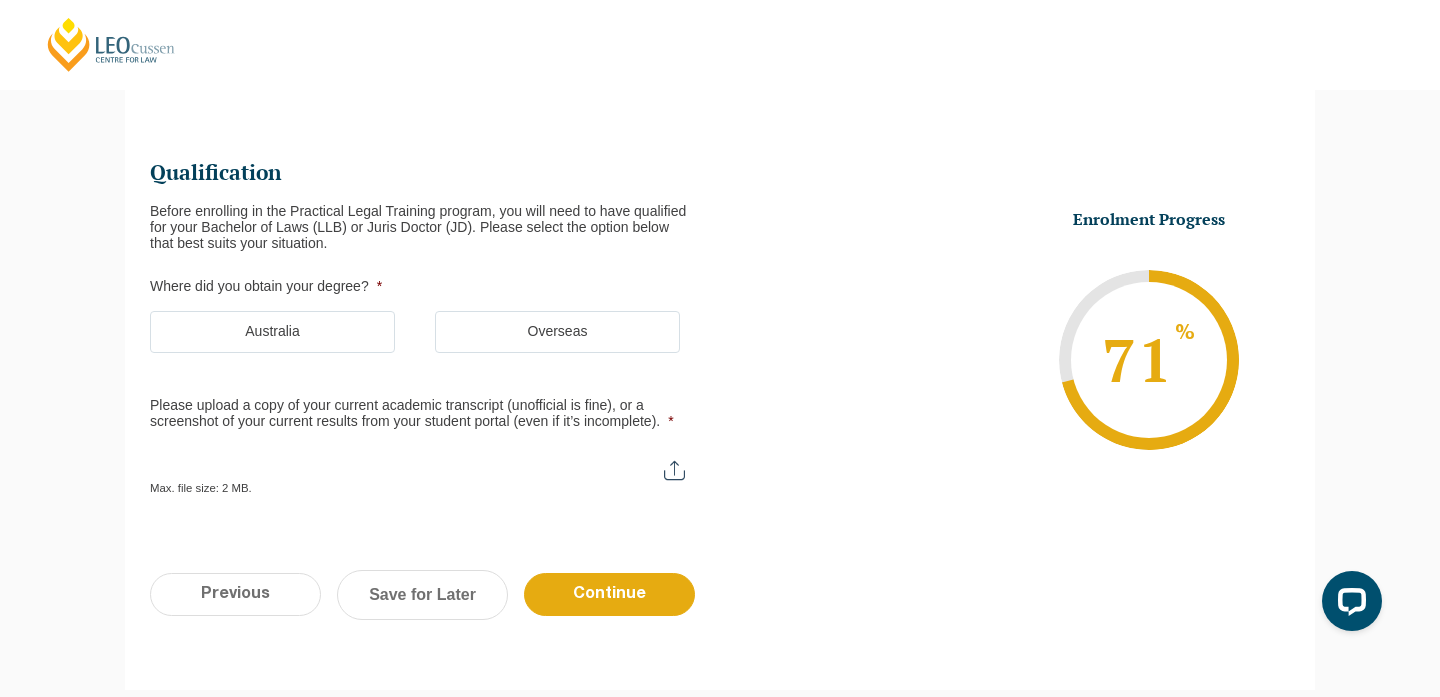 scroll, scrollTop: 173, scrollLeft: 0, axis: vertical 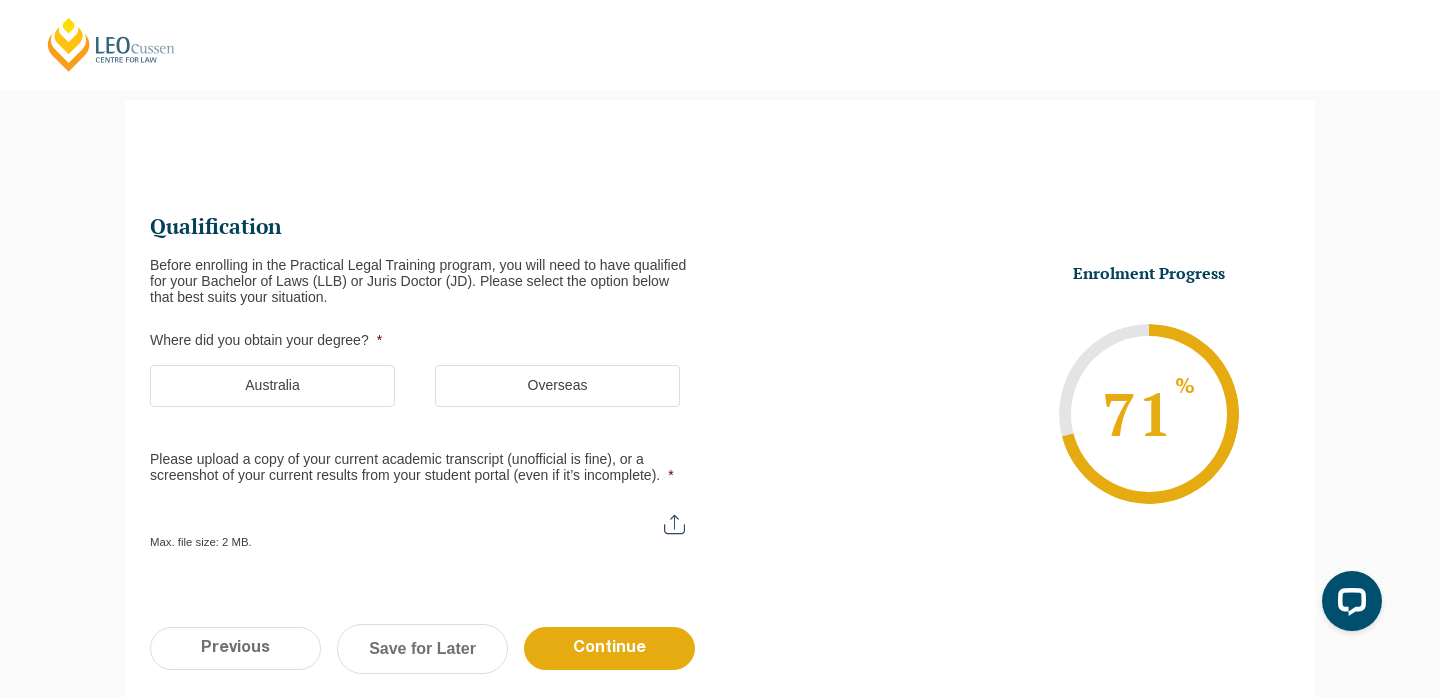 click on "Australia" at bounding box center [272, 386] 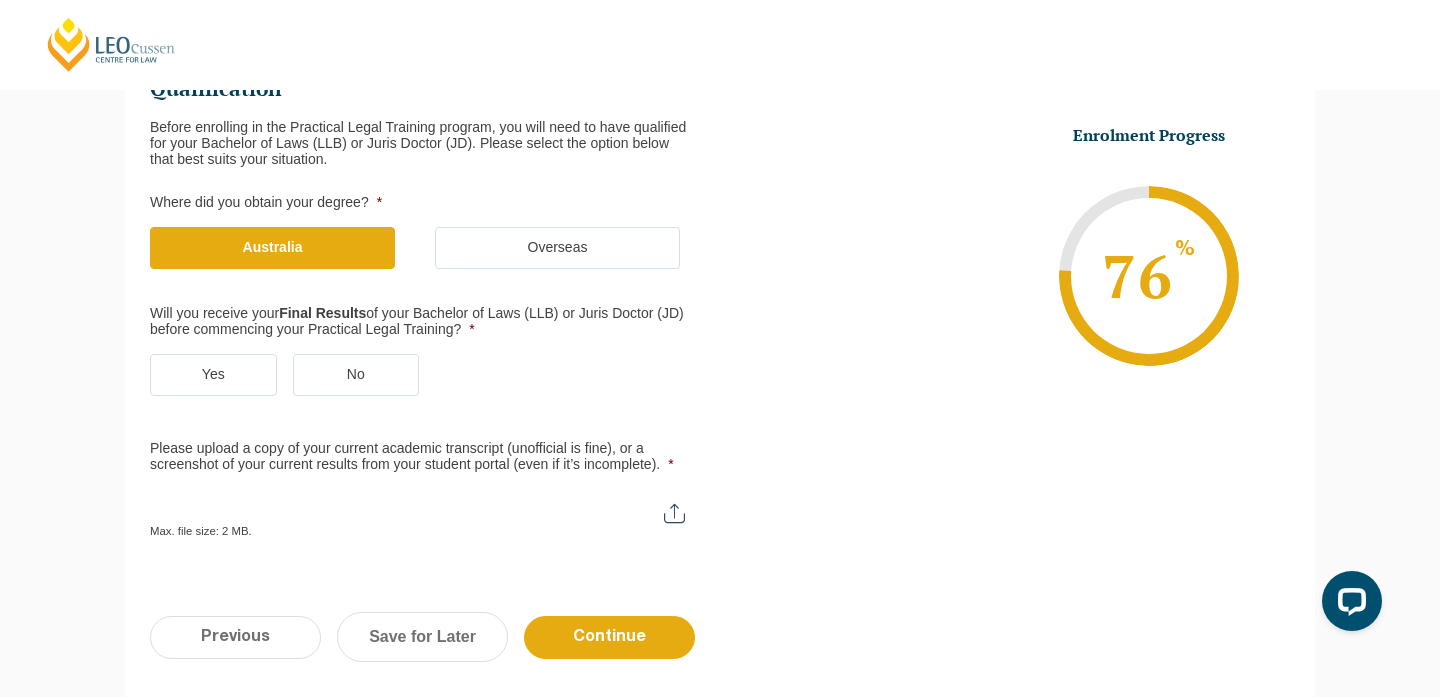 scroll, scrollTop: 352, scrollLeft: 0, axis: vertical 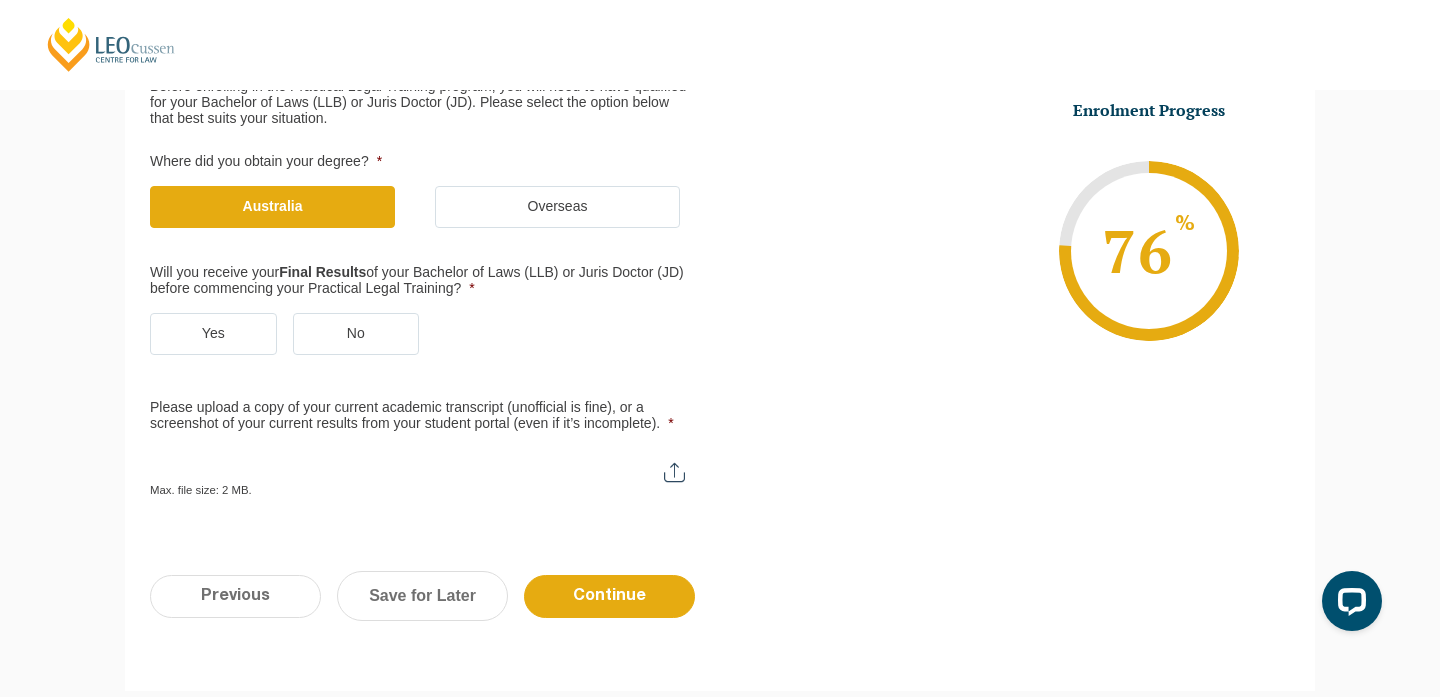 click on "Yes" at bounding box center (213, 334) 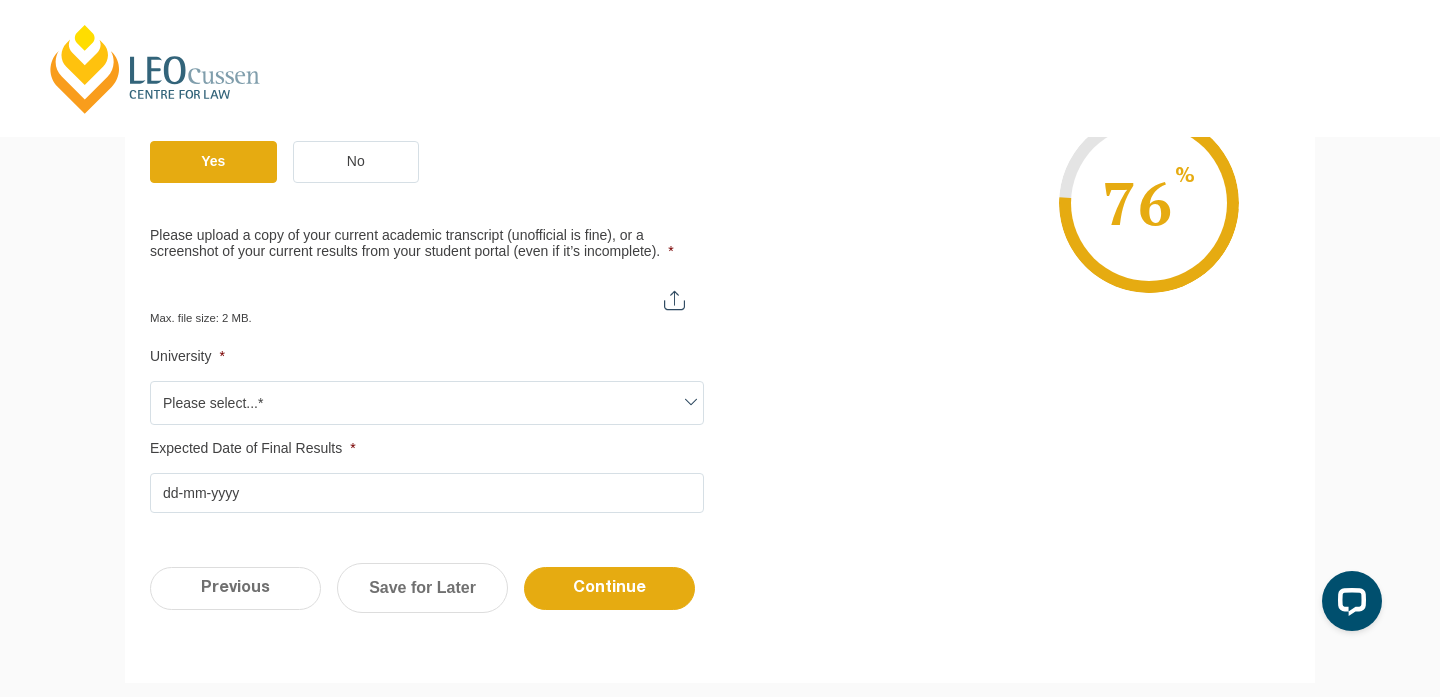 scroll, scrollTop: 519, scrollLeft: 0, axis: vertical 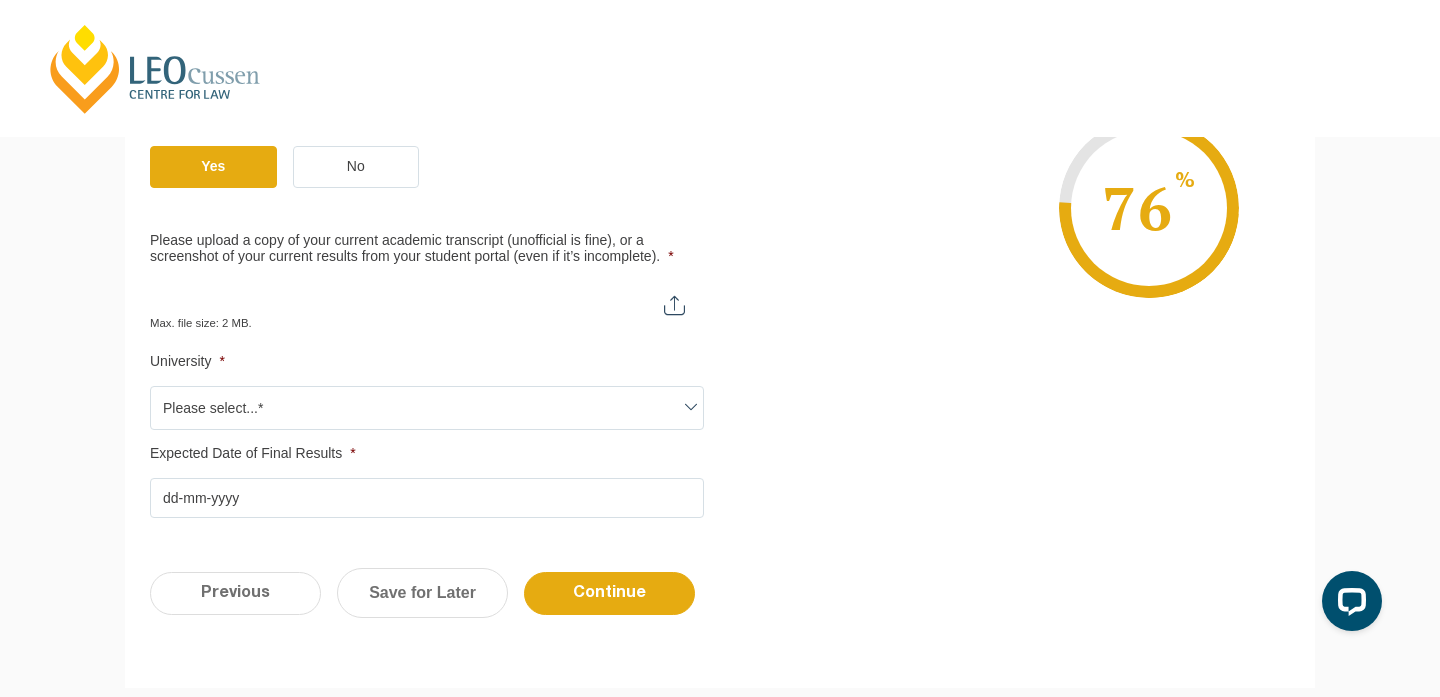 click on "Please select...*" at bounding box center [427, 408] 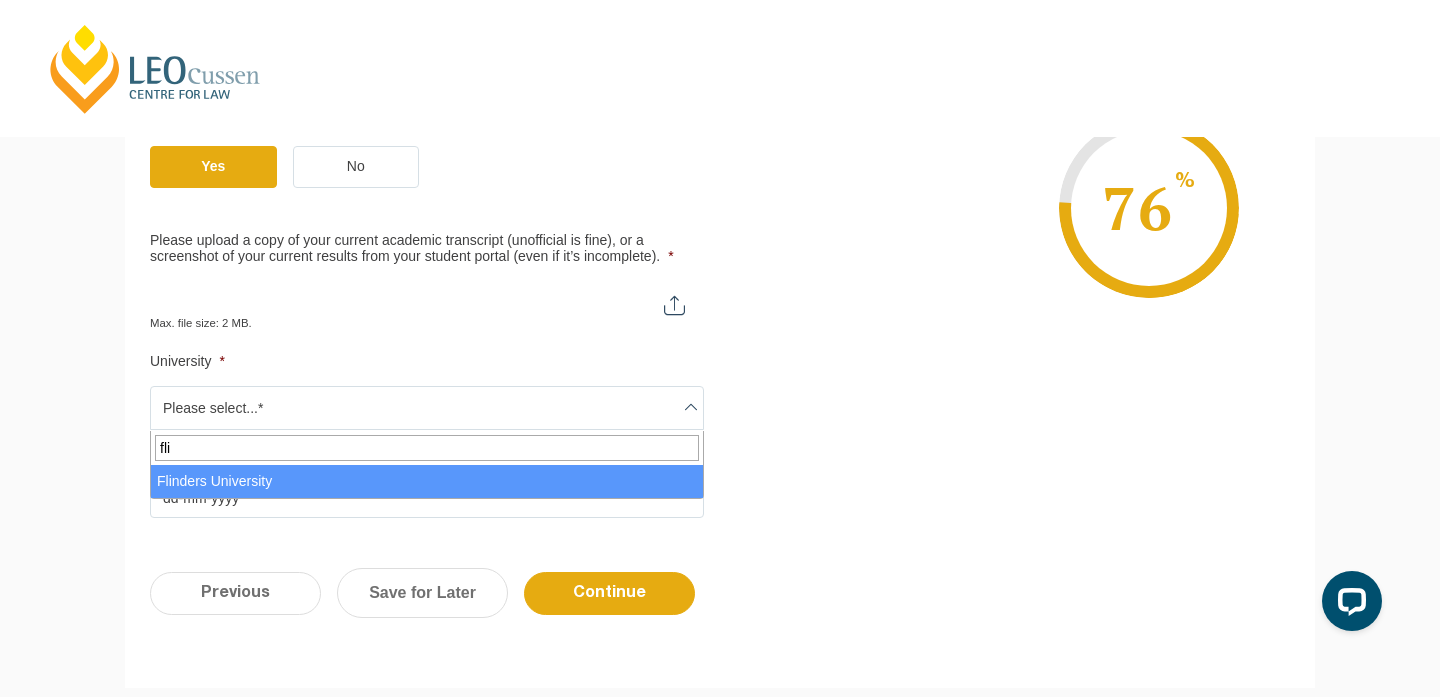 type on "fli" 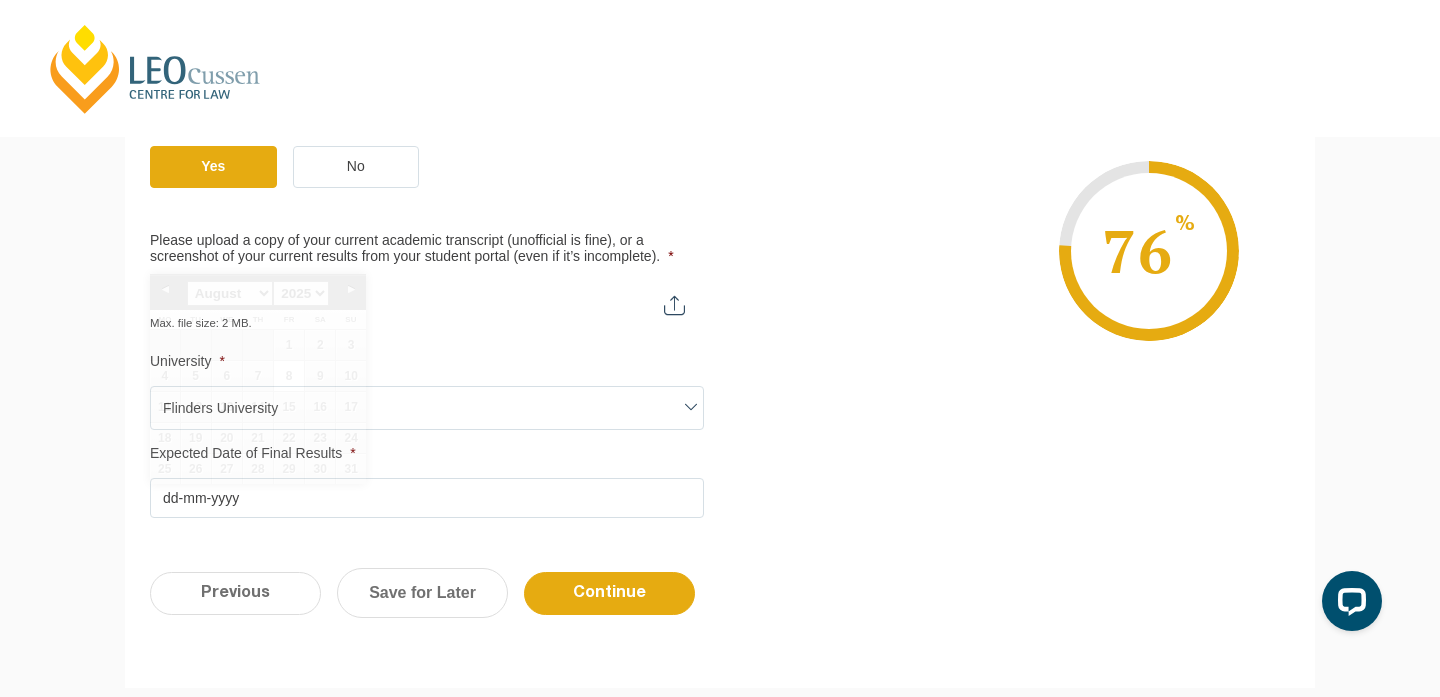 click on "Expected Date of Final Results *" at bounding box center [427, 498] 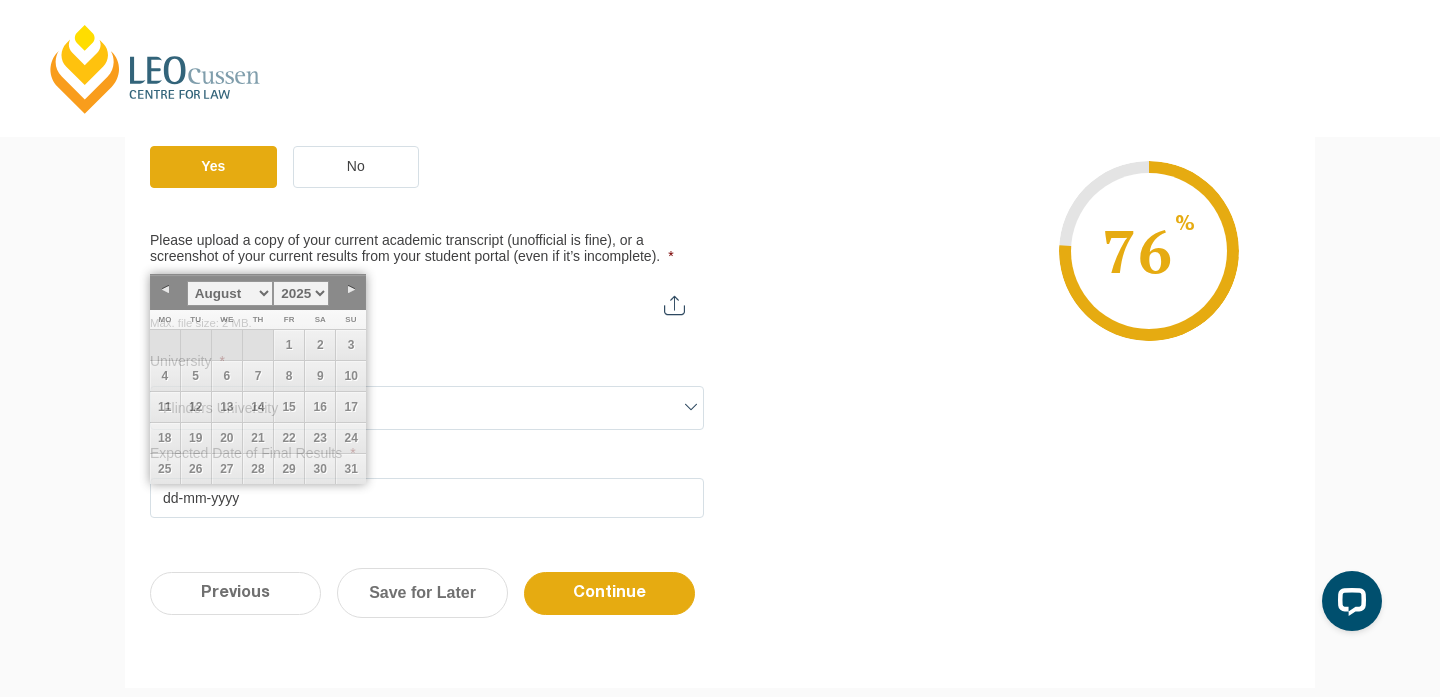 click on "Enrolment Progress
76 % Form Progress
Download Course Guide
enrolment@leocussen.edu.au
1300 039 031" at bounding box center [1005, 250] 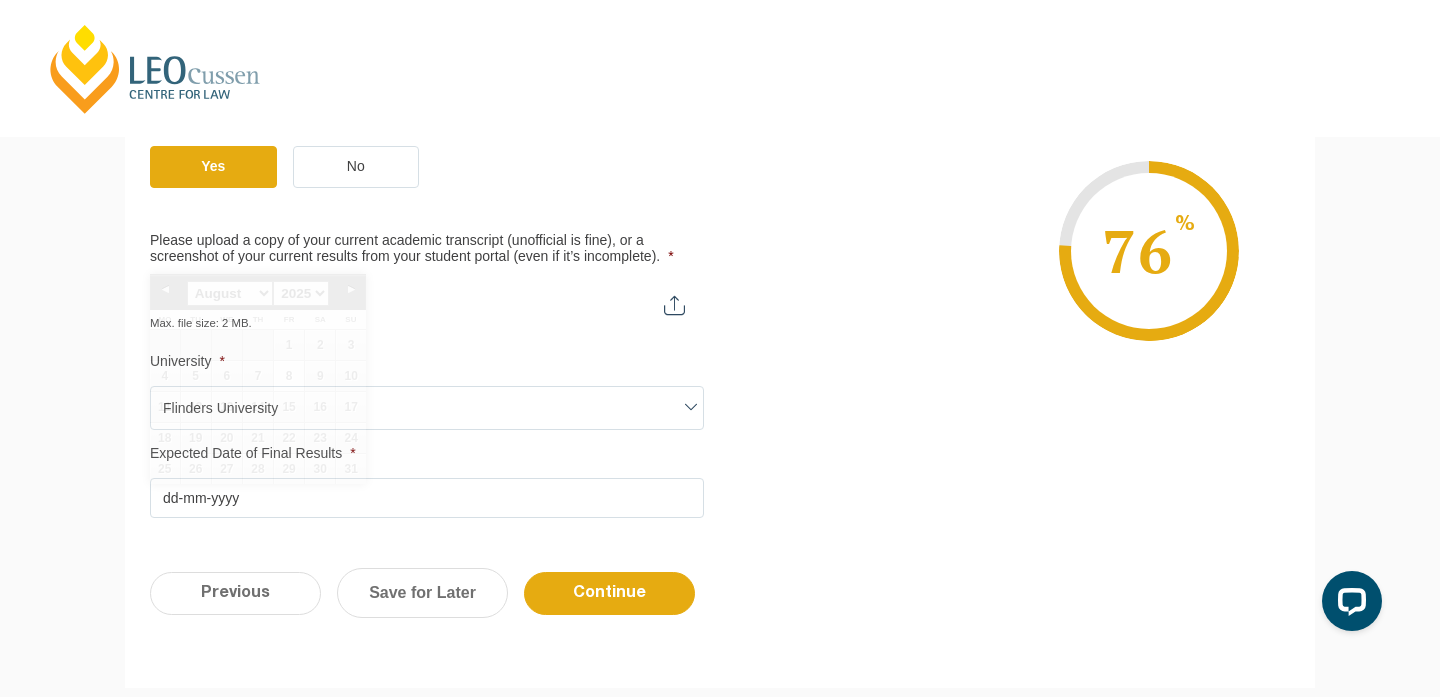 click on "Expected Date of Final Results *" at bounding box center (427, 498) 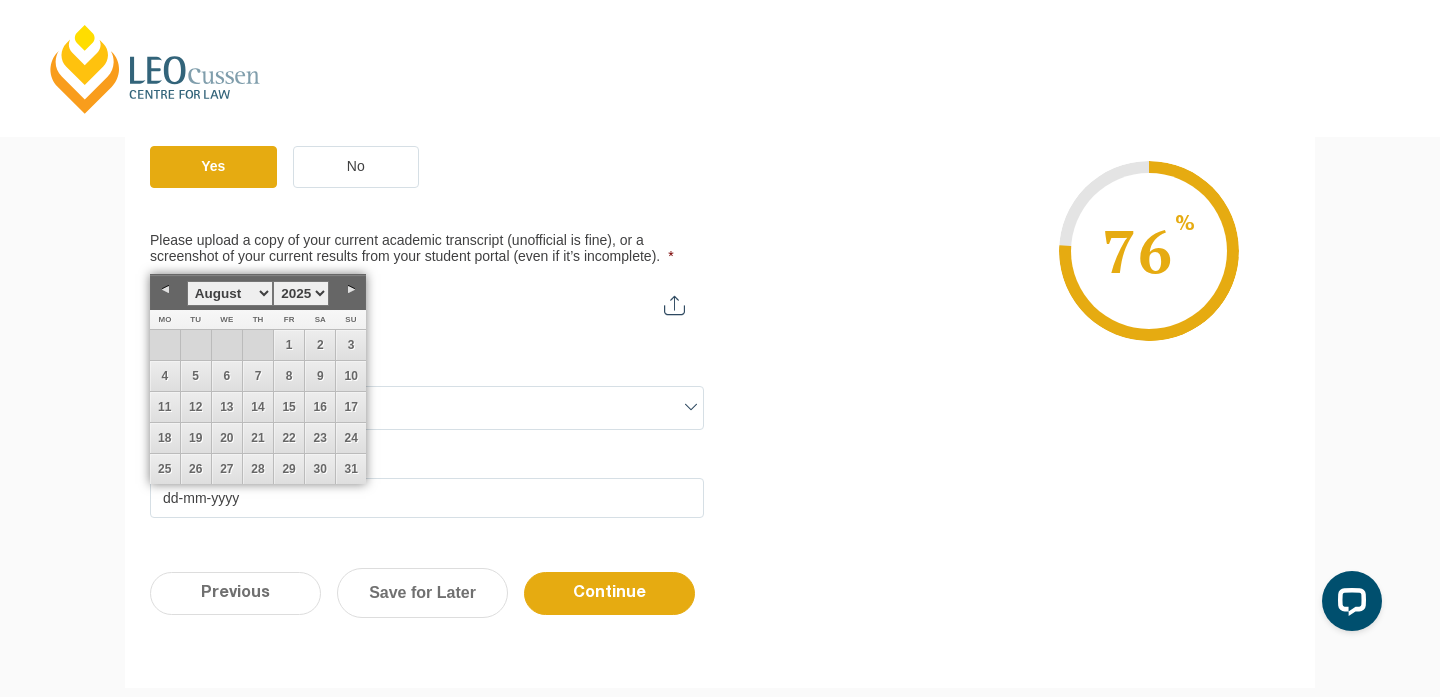 click on "January February March April May June July August September October November December" at bounding box center (230, 293) 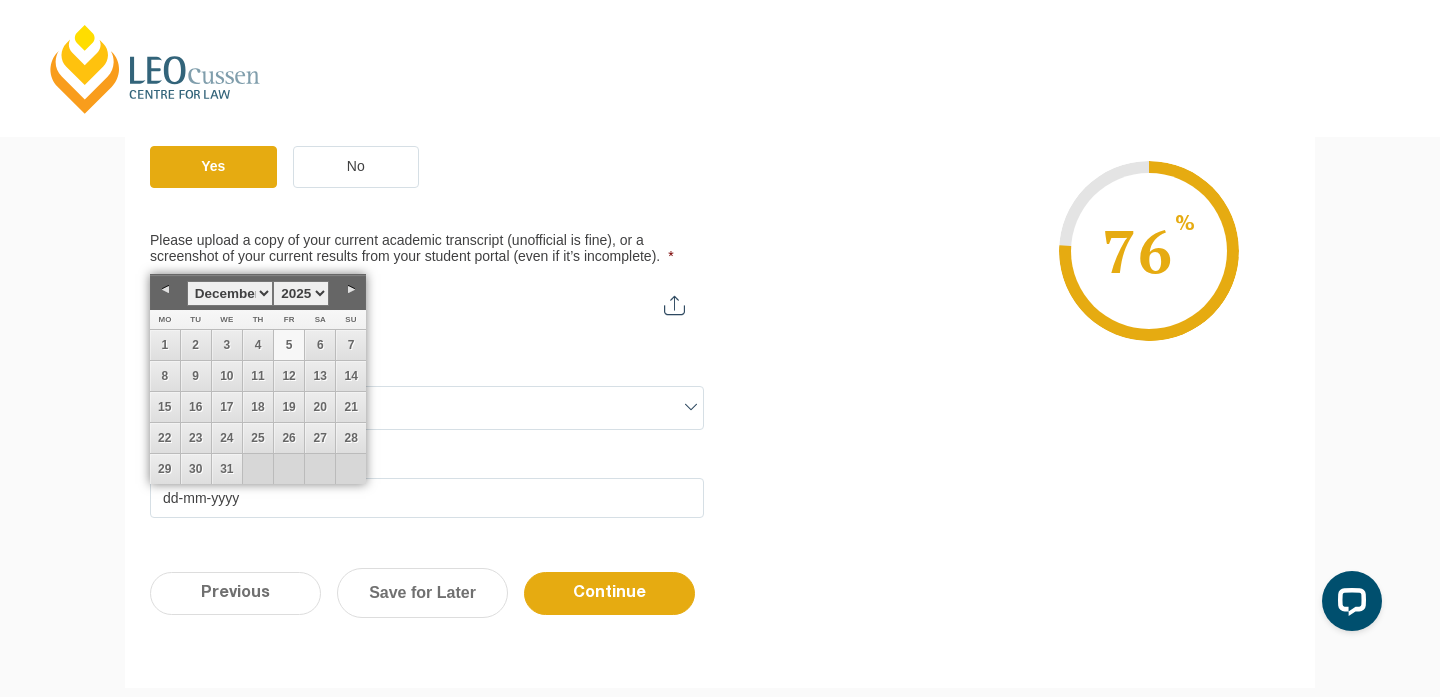 click on "5" at bounding box center (289, 345) 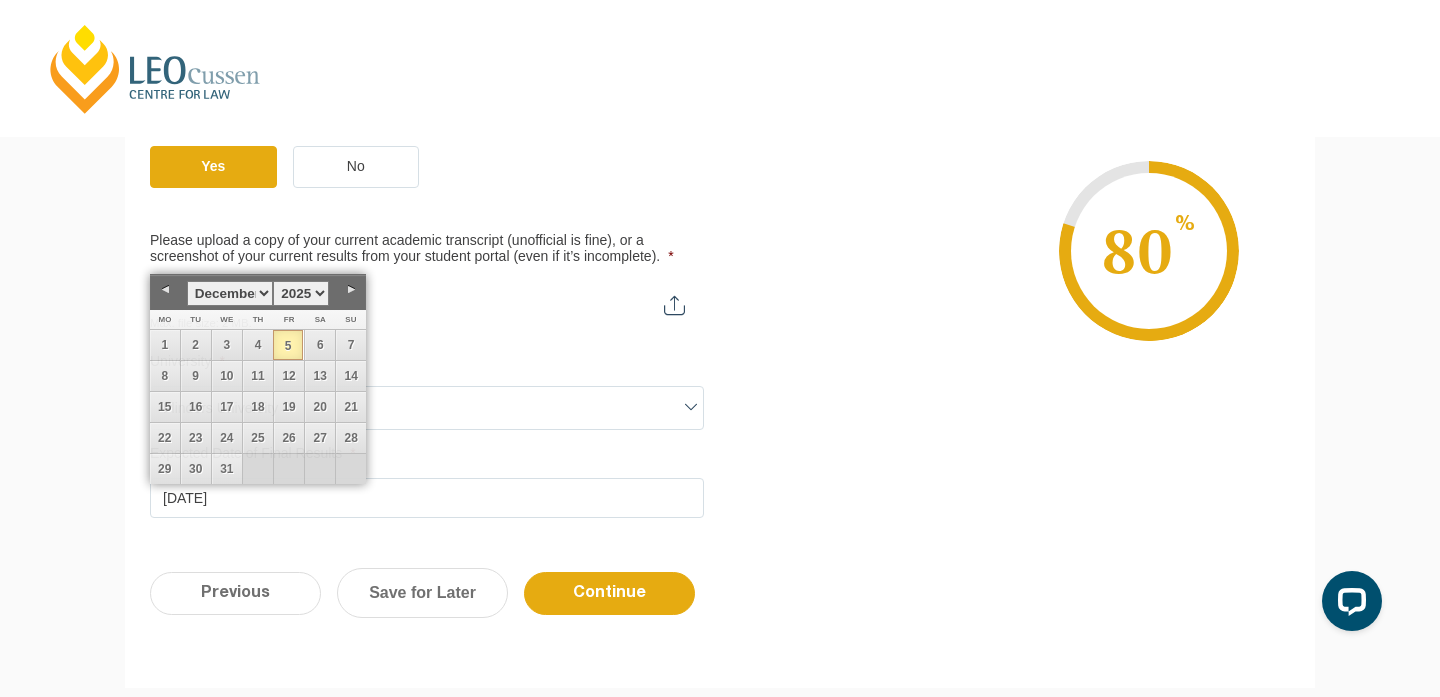click on "Enrolment Progress
80 % Form Progress
Download Course Guide
enrolment@leocussen.edu.au
1300 039 031" at bounding box center (1005, 250) 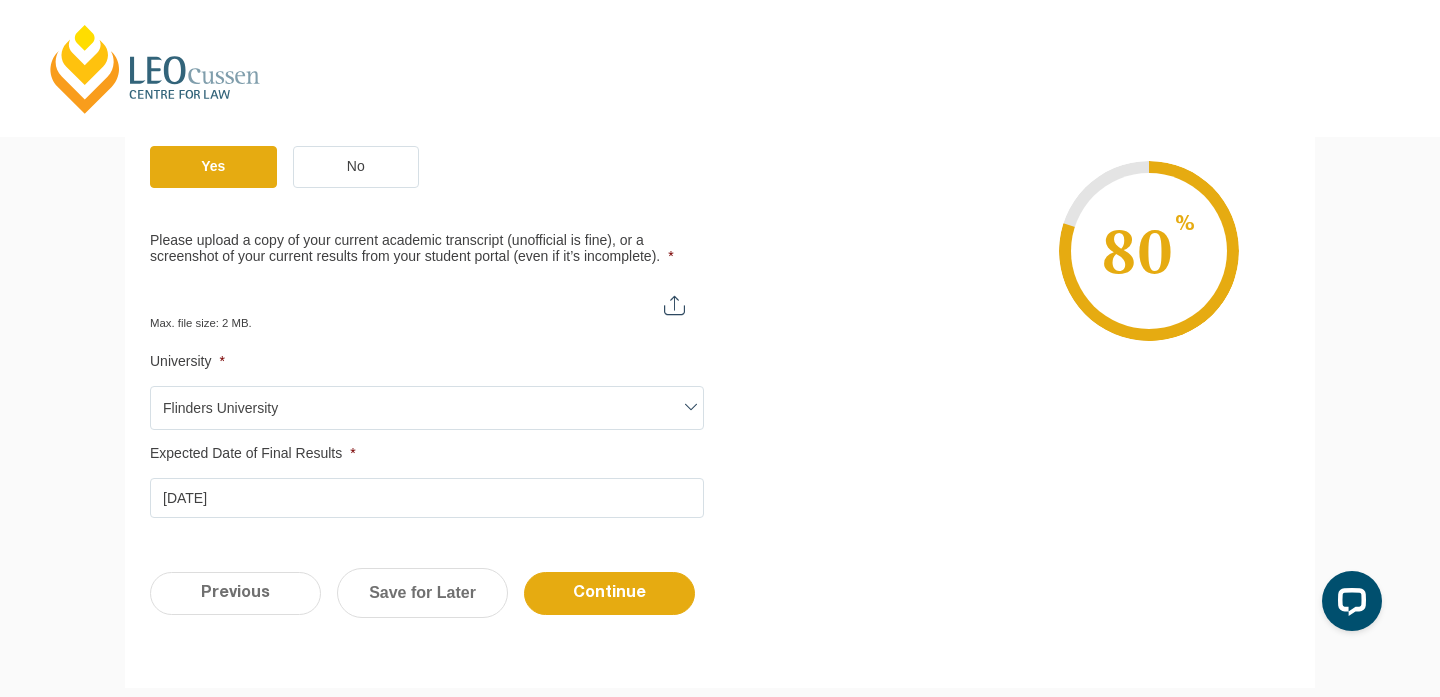 click on "Please upload a copy of your current academic transcript (unofficial is fine), or a screenshot of your current results from your student portal (even if it’s incomplete). *" at bounding box center [427, 298] 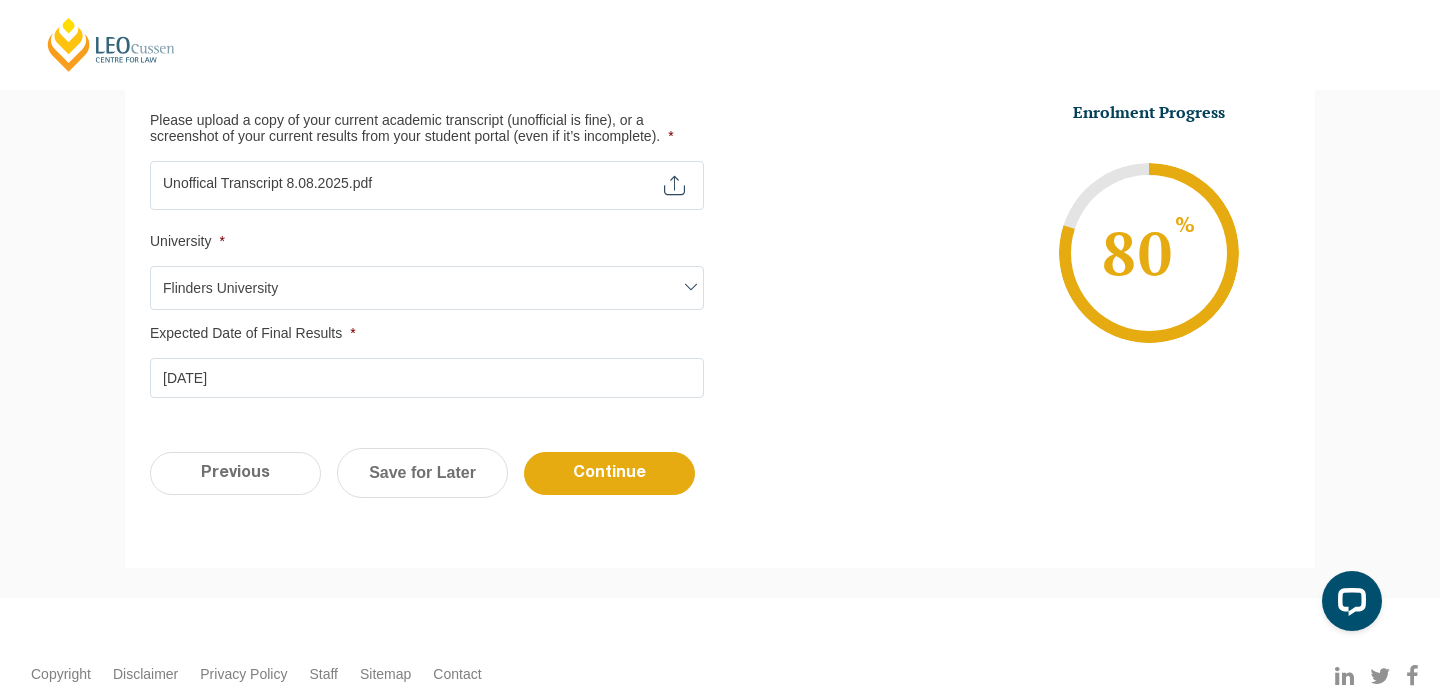 scroll, scrollTop: 700, scrollLeft: 0, axis: vertical 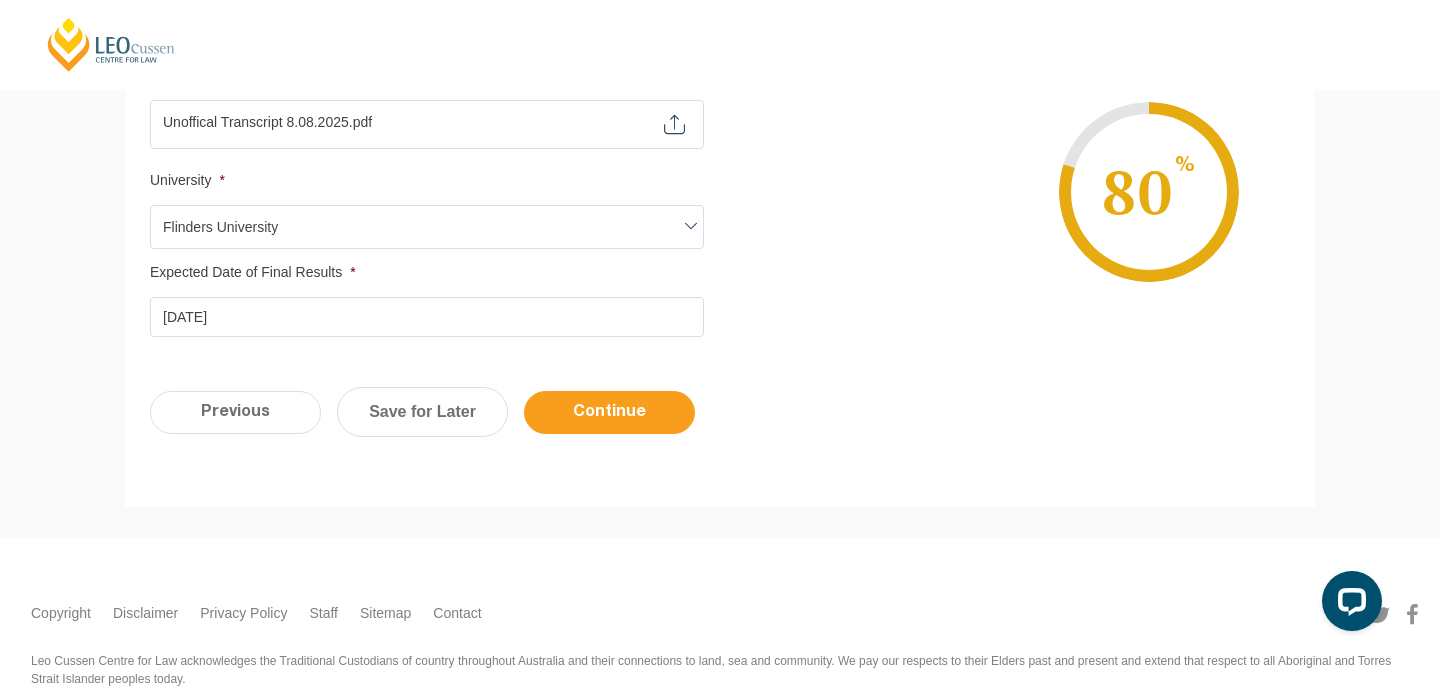 click on "Continue" at bounding box center (609, 412) 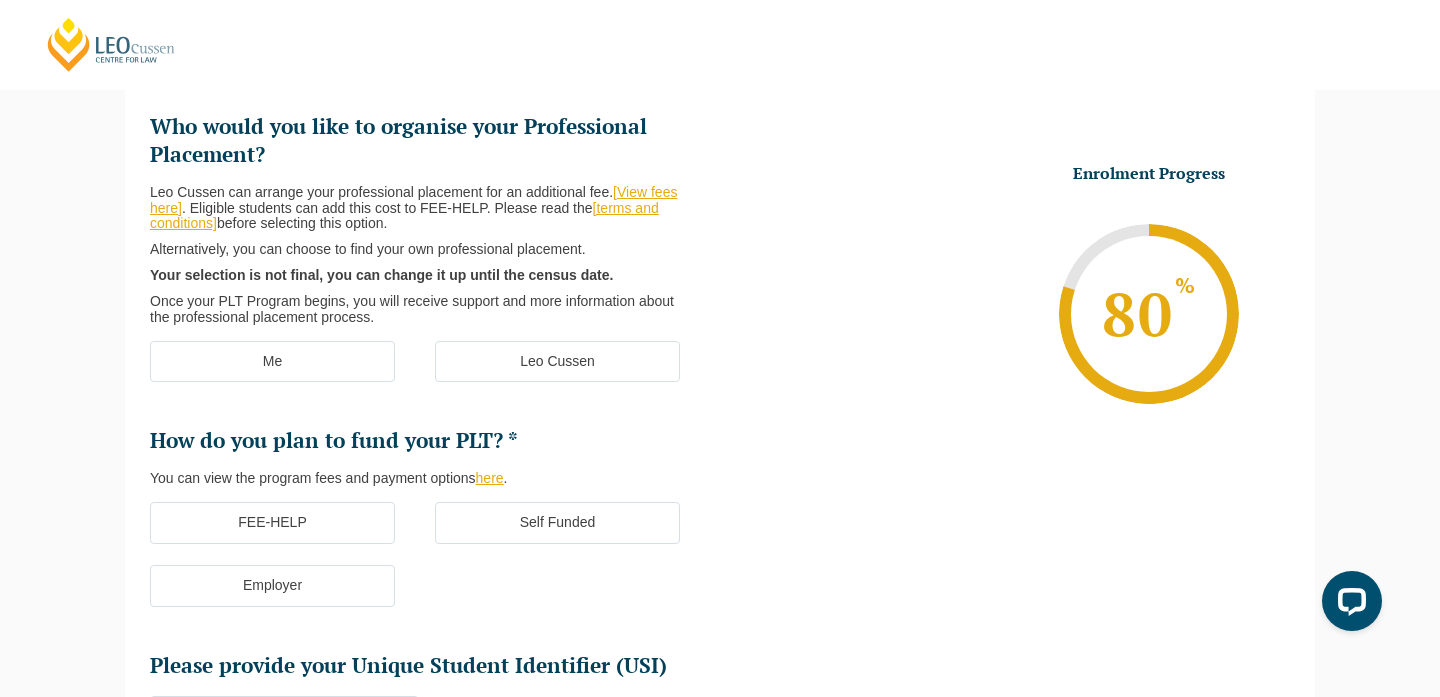 scroll, scrollTop: 272, scrollLeft: 0, axis: vertical 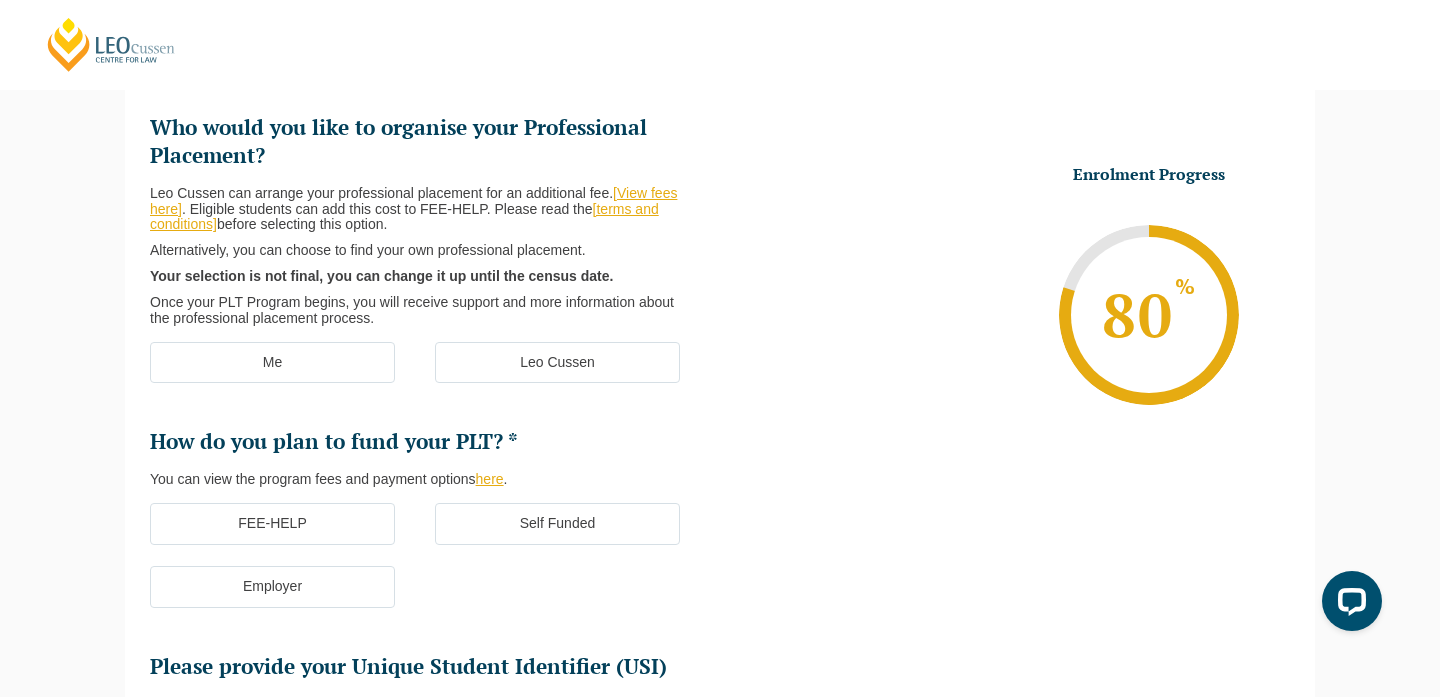 click on "Me" at bounding box center [272, 363] 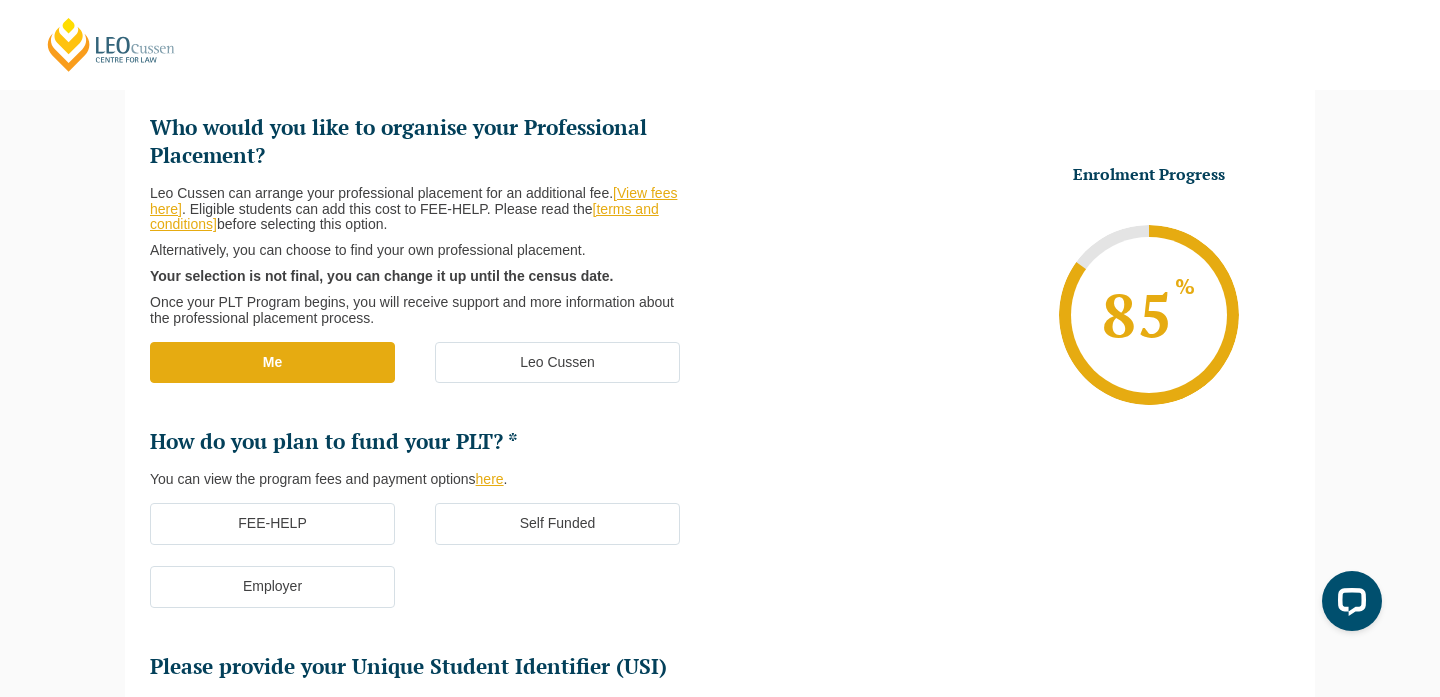 click on "FEE-HELP" at bounding box center (272, 524) 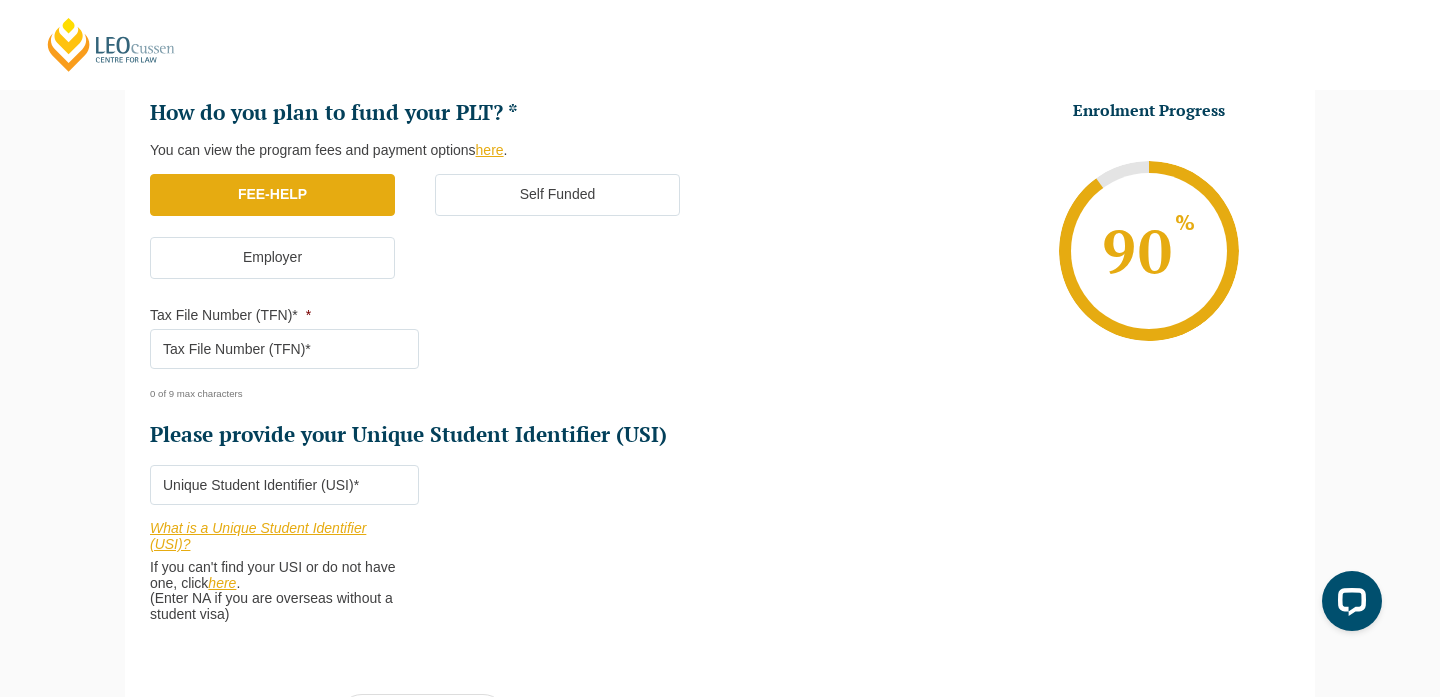 scroll, scrollTop: 602, scrollLeft: 0, axis: vertical 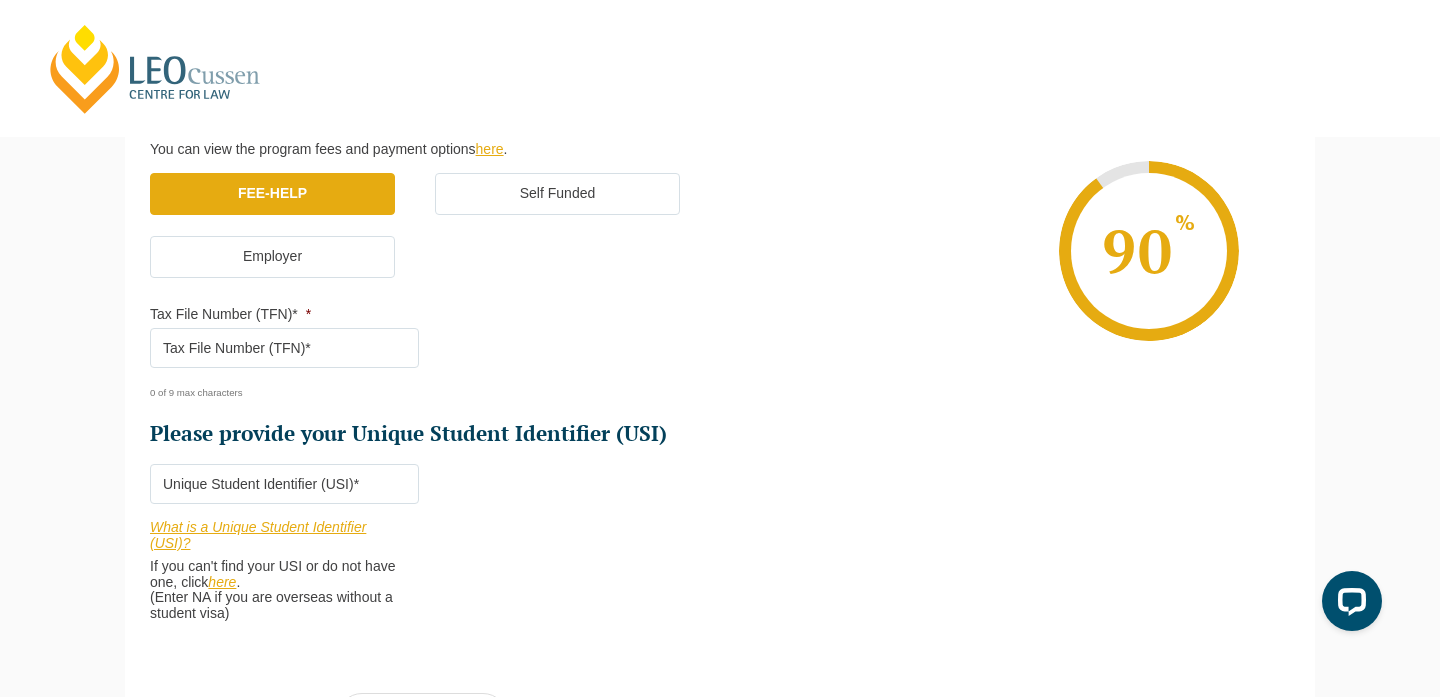 click on "Tax File Number (TFN)* *" at bounding box center [284, 348] 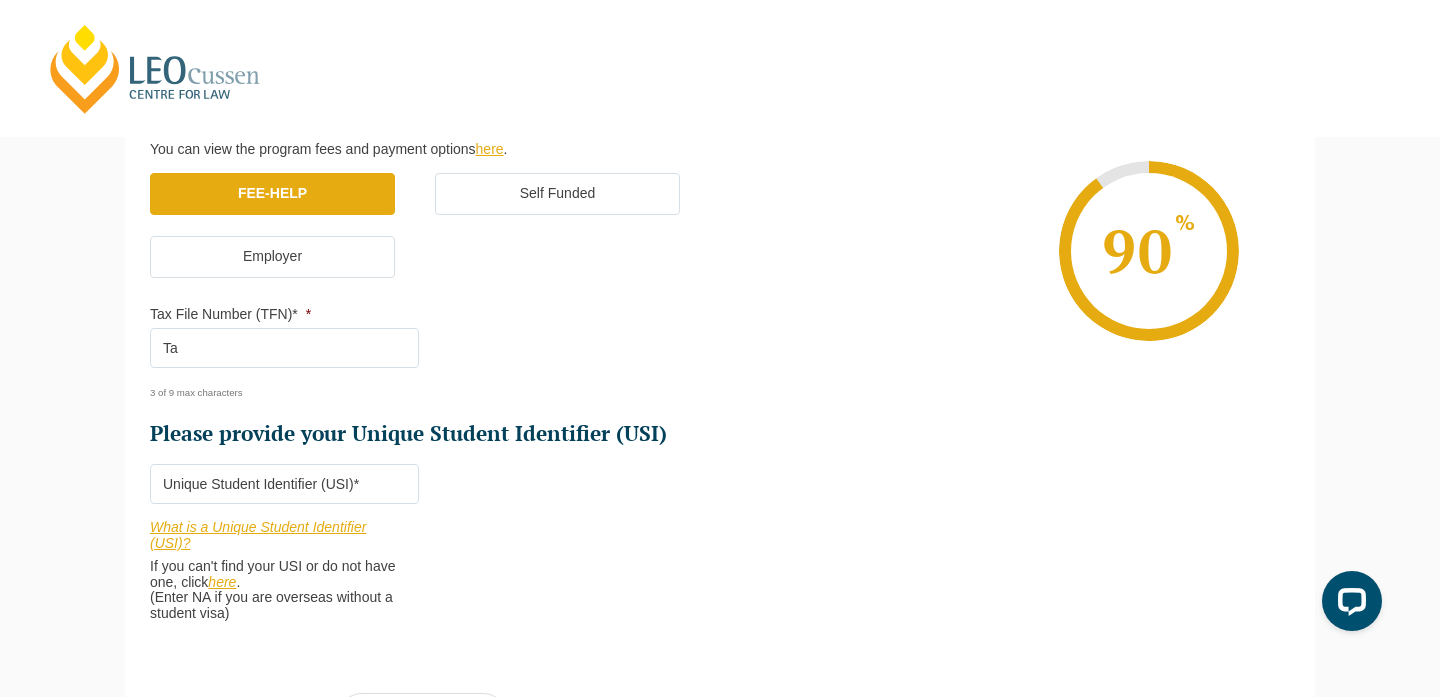 type on "T" 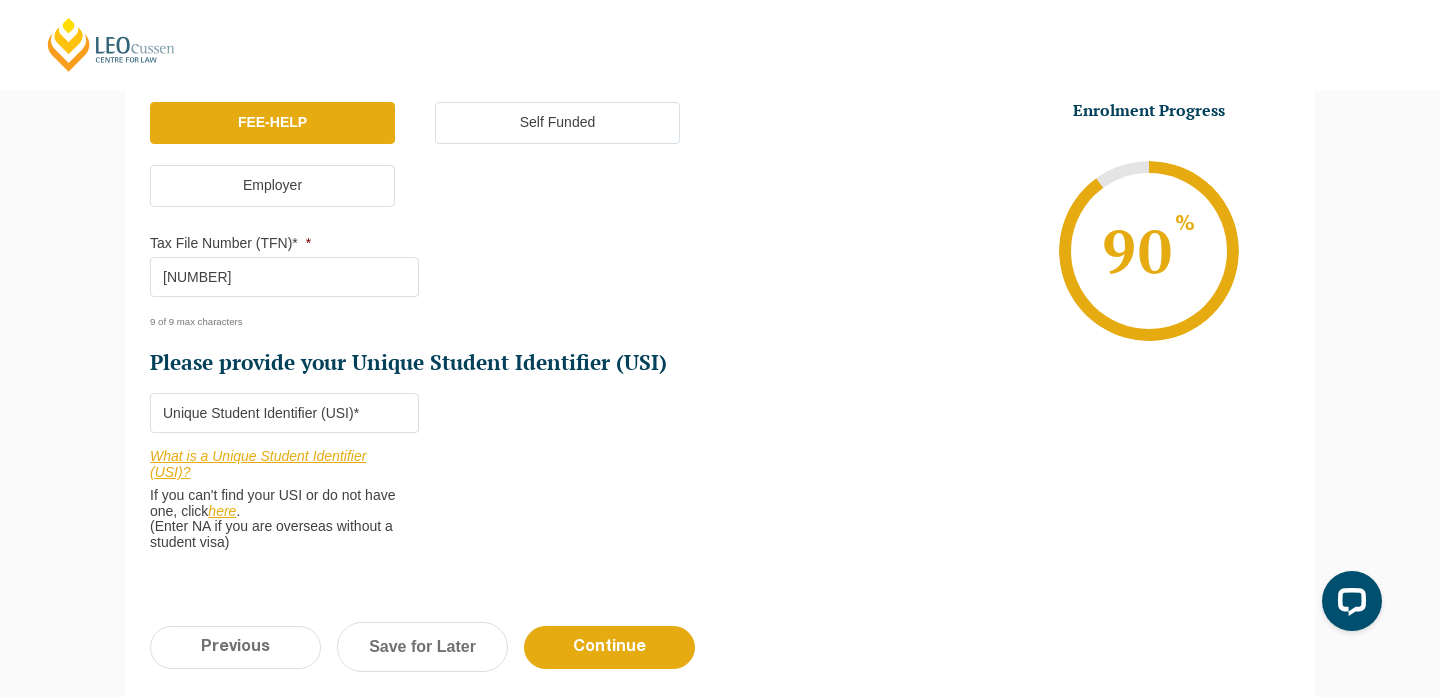 scroll, scrollTop: 700, scrollLeft: 0, axis: vertical 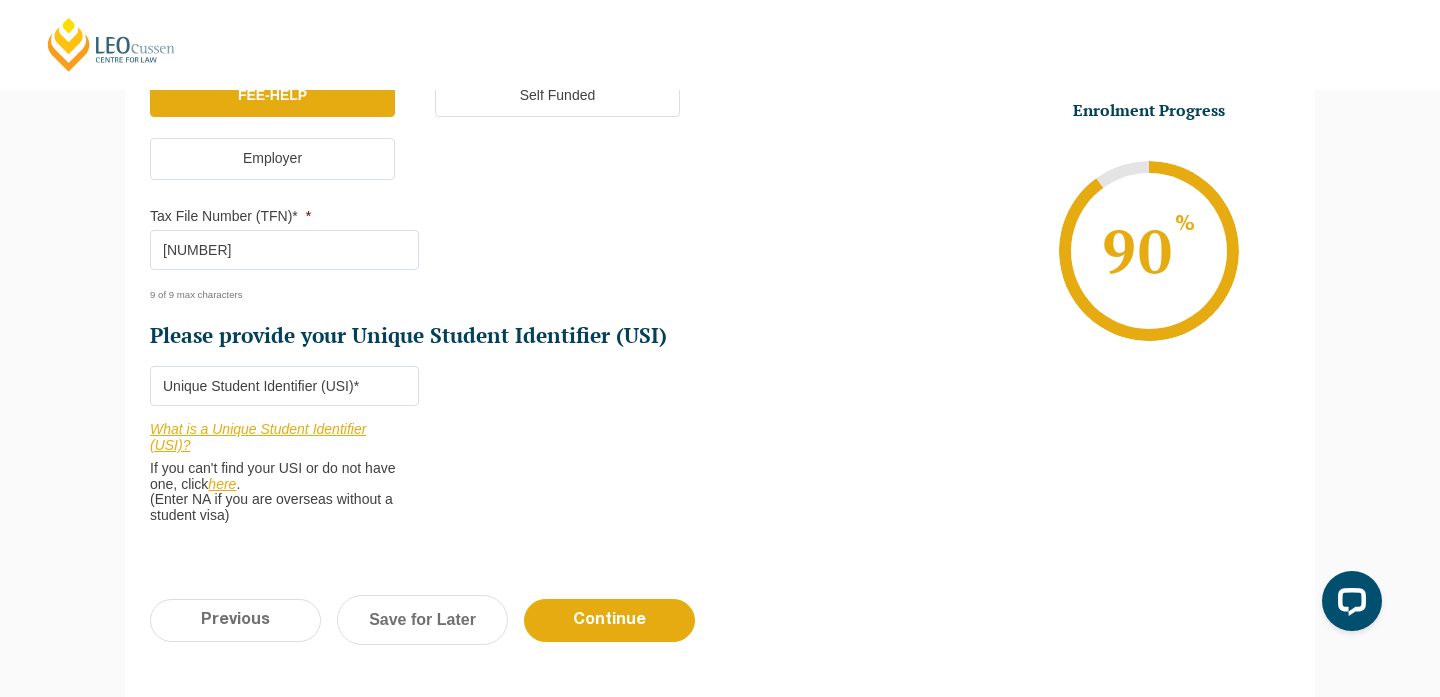 type on "647584074" 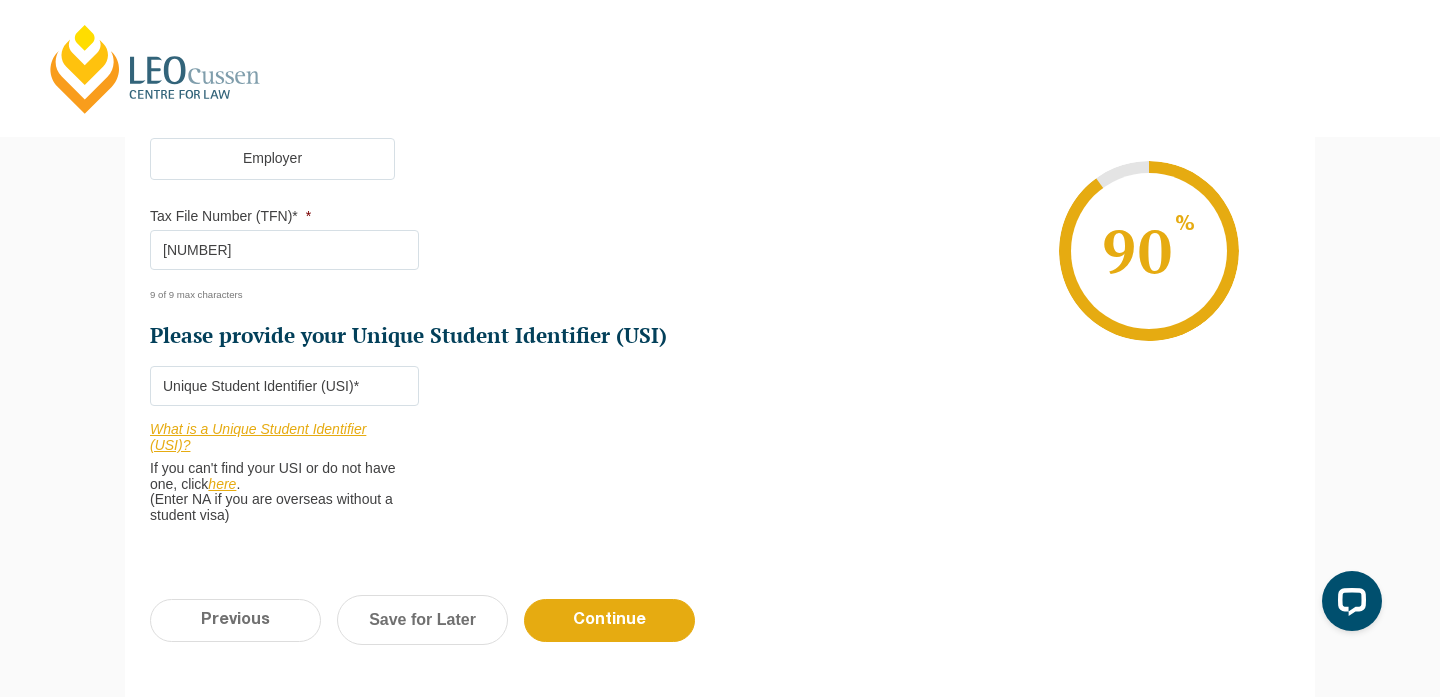 paste on "H7L8QAUN98" 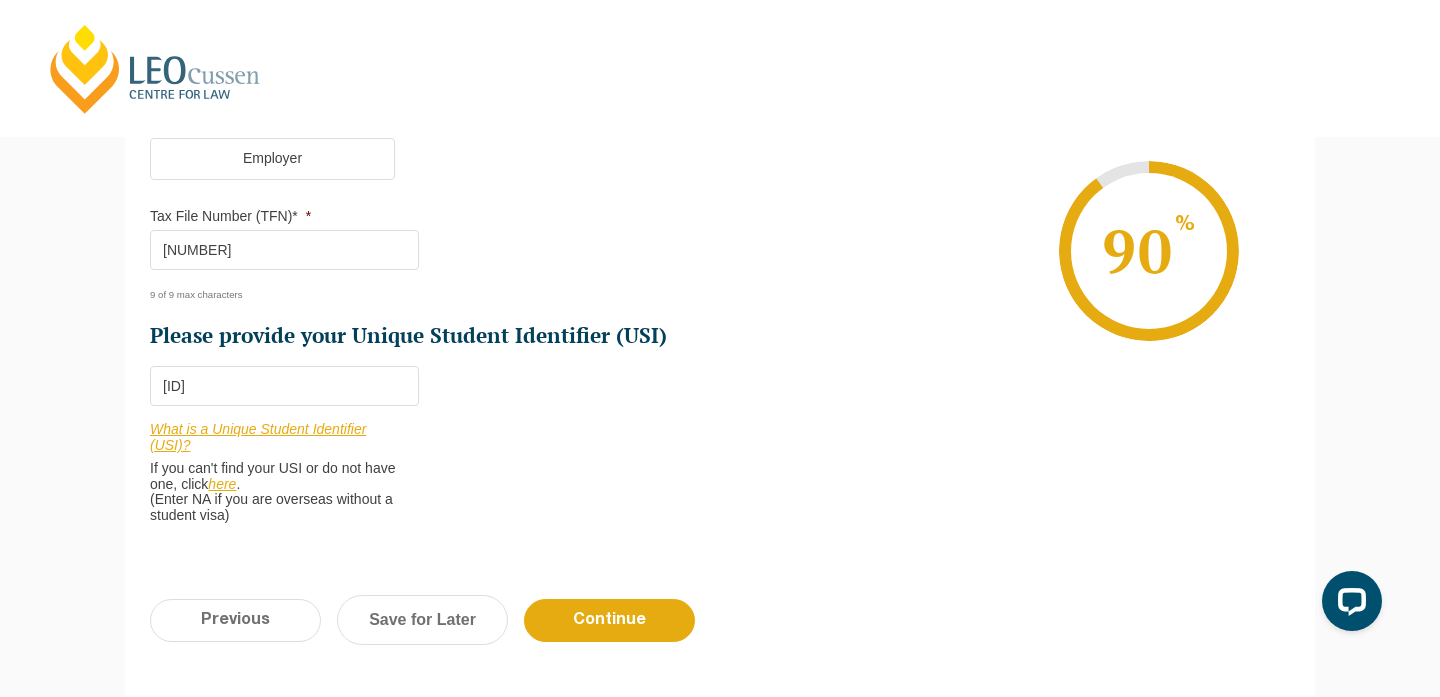 type on "H7L8QAUN98" 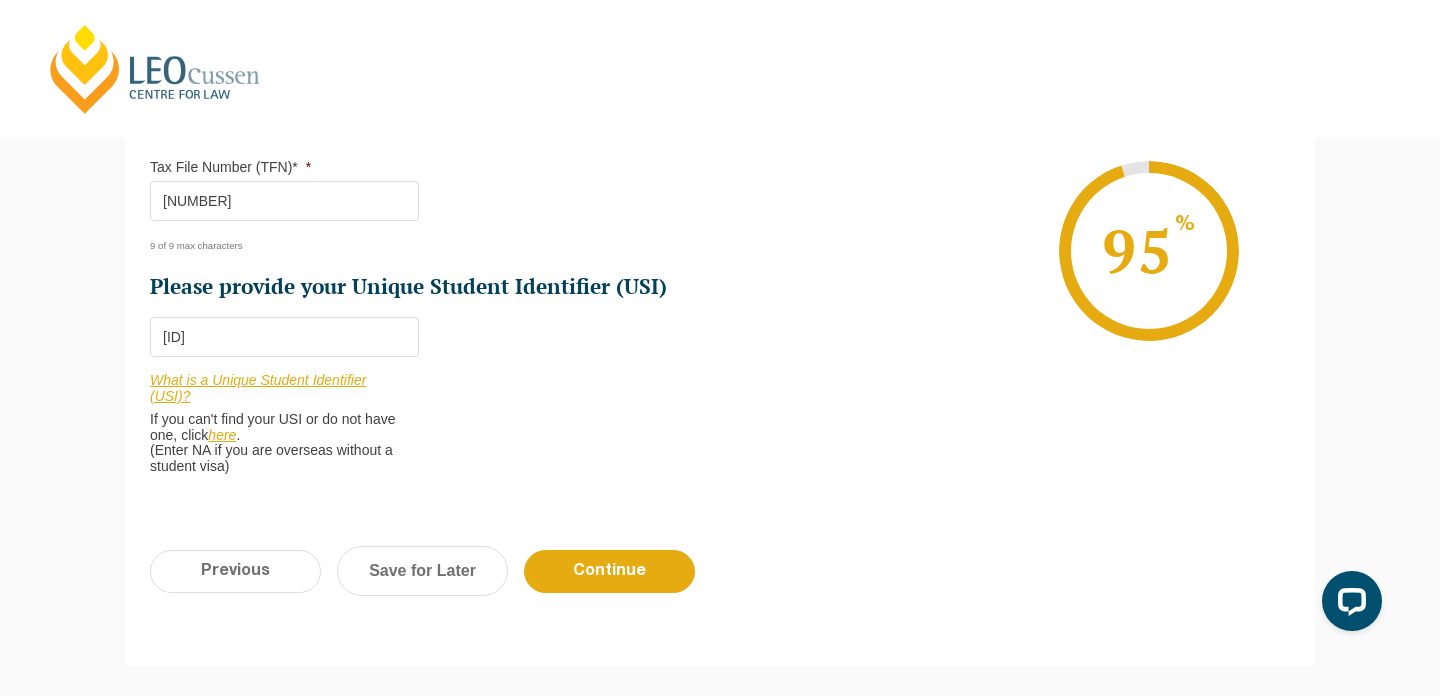 scroll, scrollTop: 760, scrollLeft: 0, axis: vertical 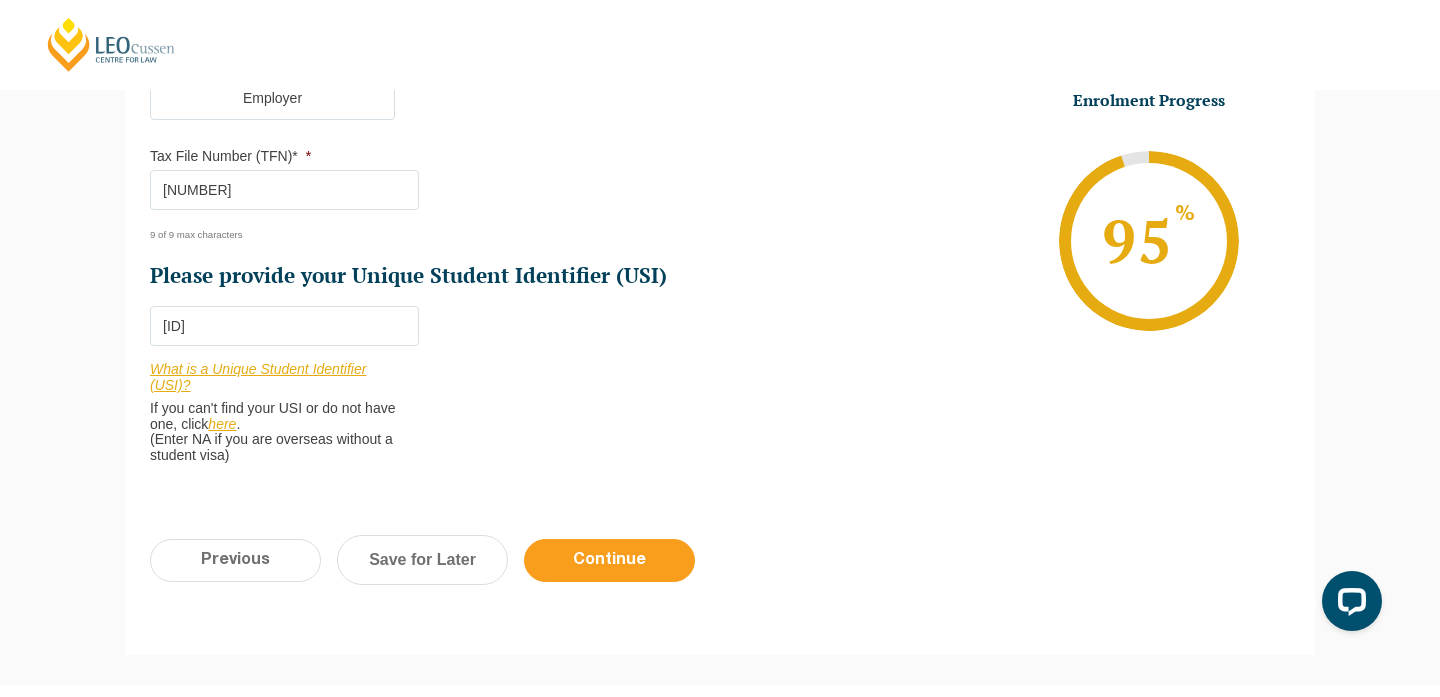 click on "Continue" at bounding box center [609, 560] 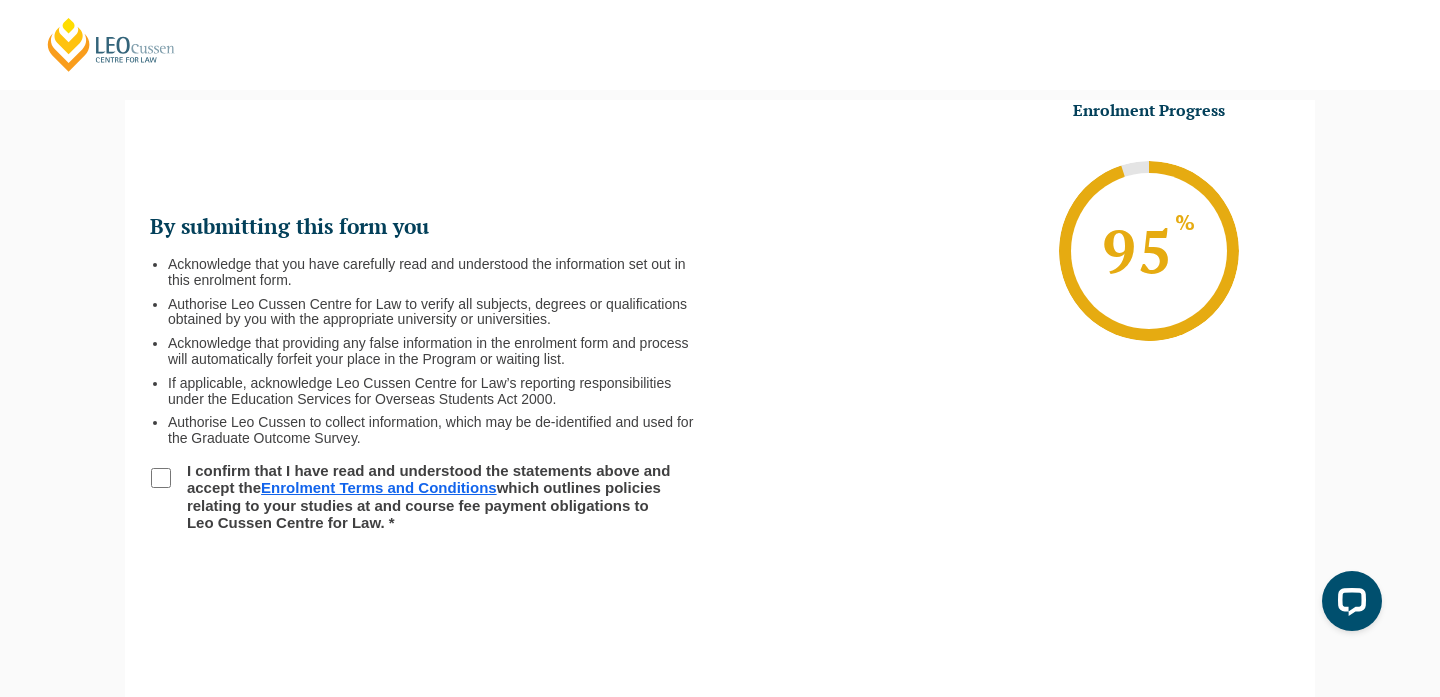 scroll, scrollTop: 0, scrollLeft: 0, axis: both 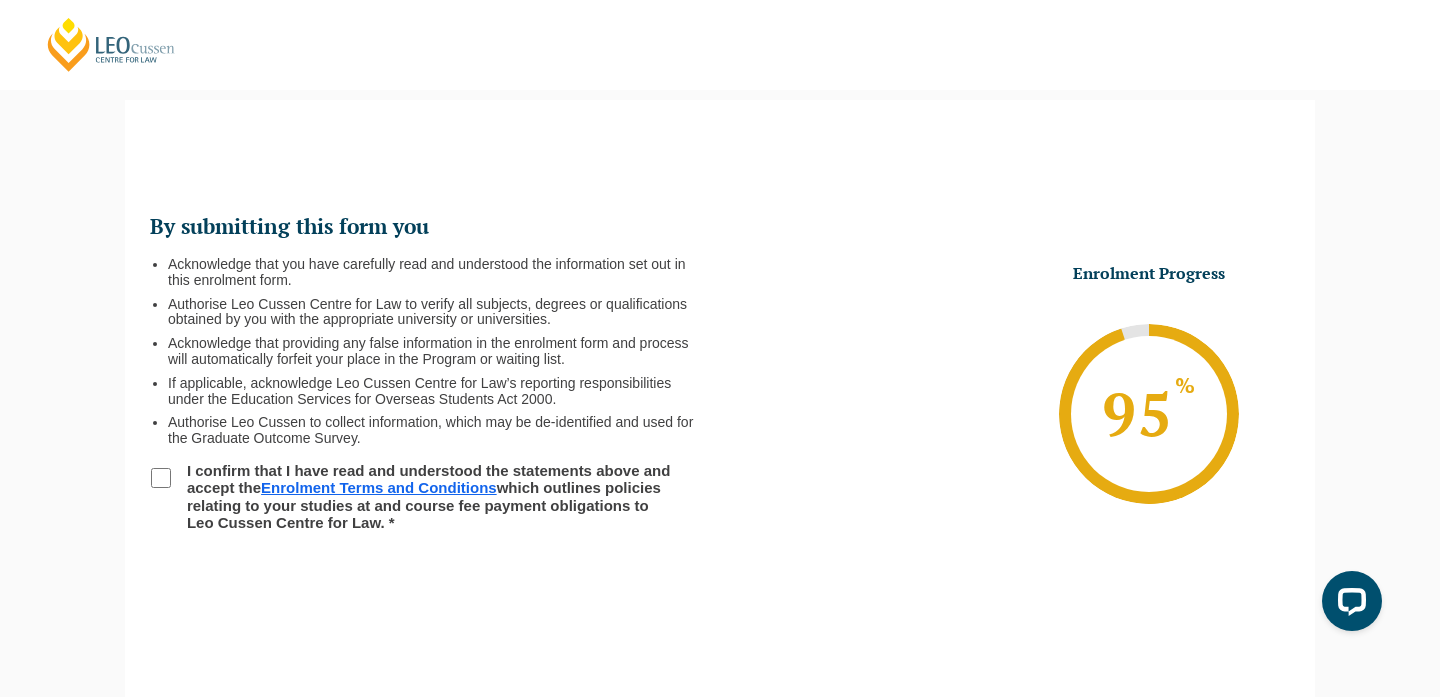 click on "I confirm that I have read and understood the statements above and accept the  Enrolment Terms and Conditions  which outlines policies relating to your studies at and course fee payment obligations to Leo Cussen Centre for Law. *" at bounding box center [161, 478] 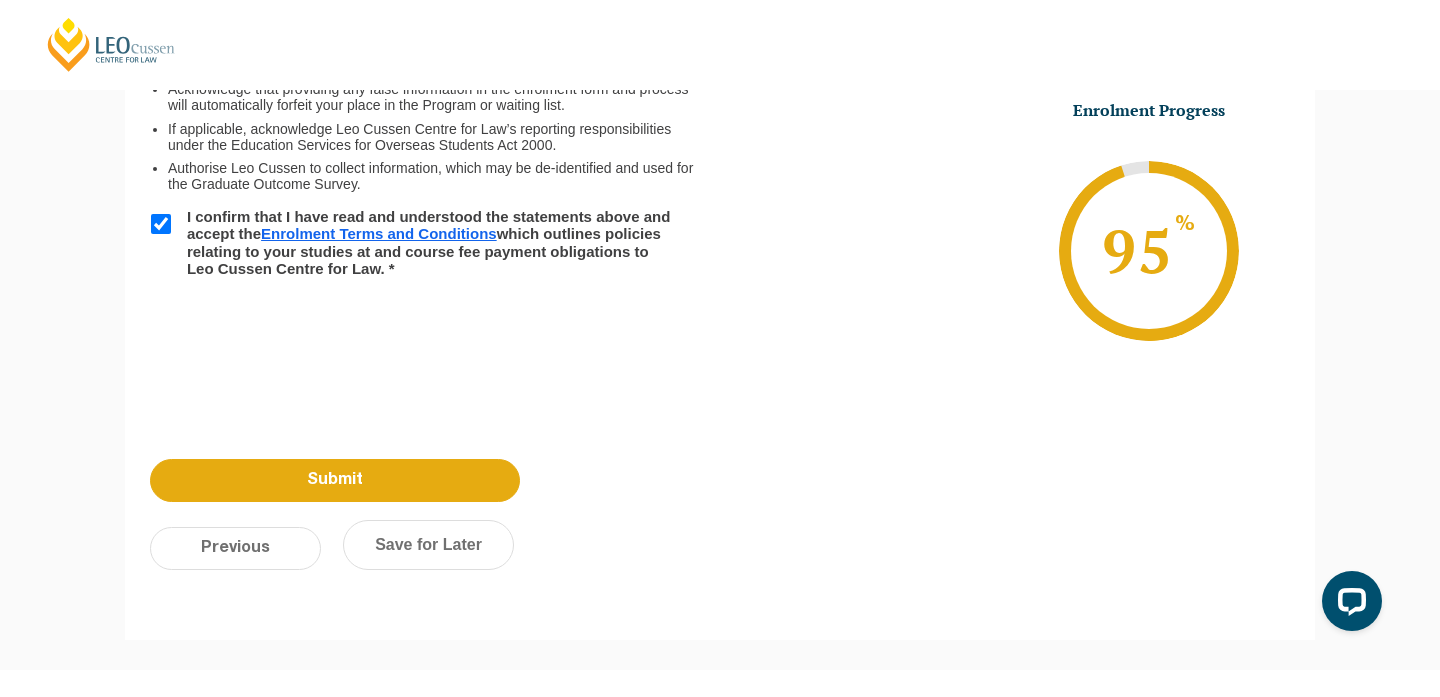 scroll, scrollTop: 430, scrollLeft: 0, axis: vertical 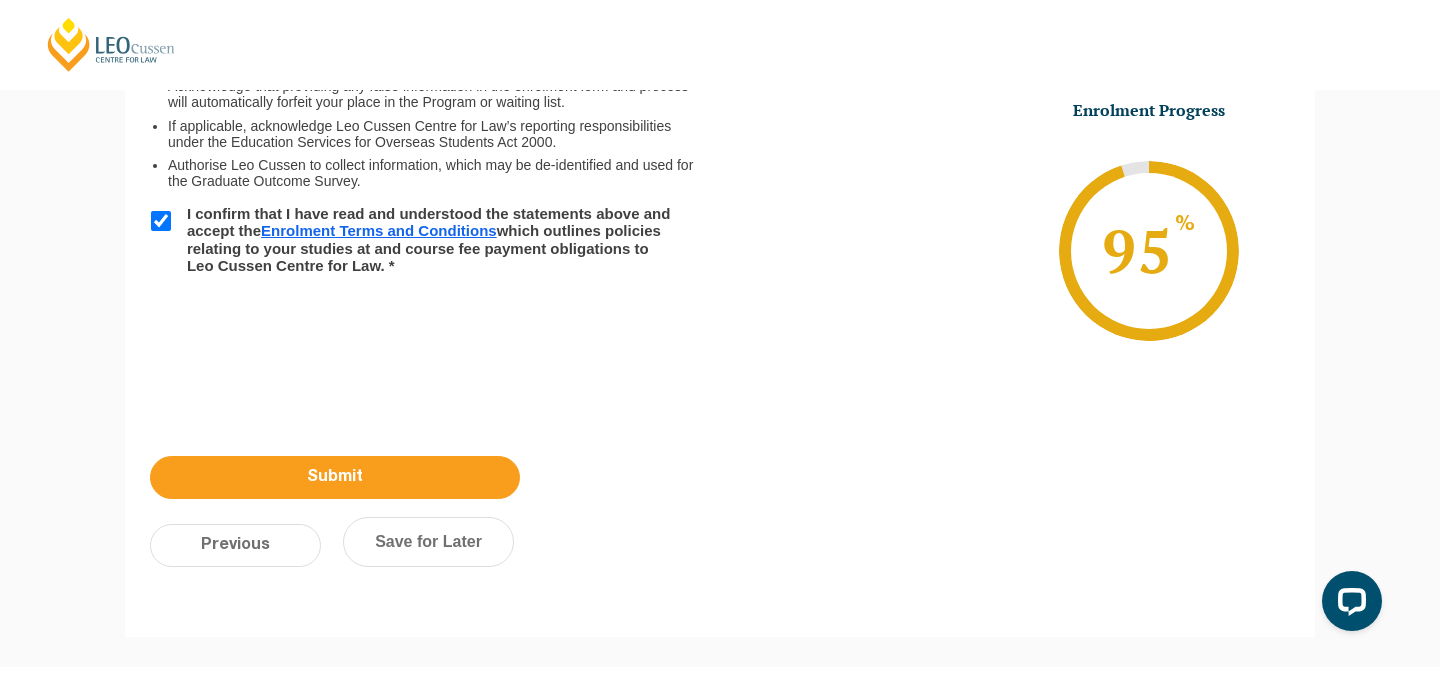 click on "Submit" at bounding box center (335, 477) 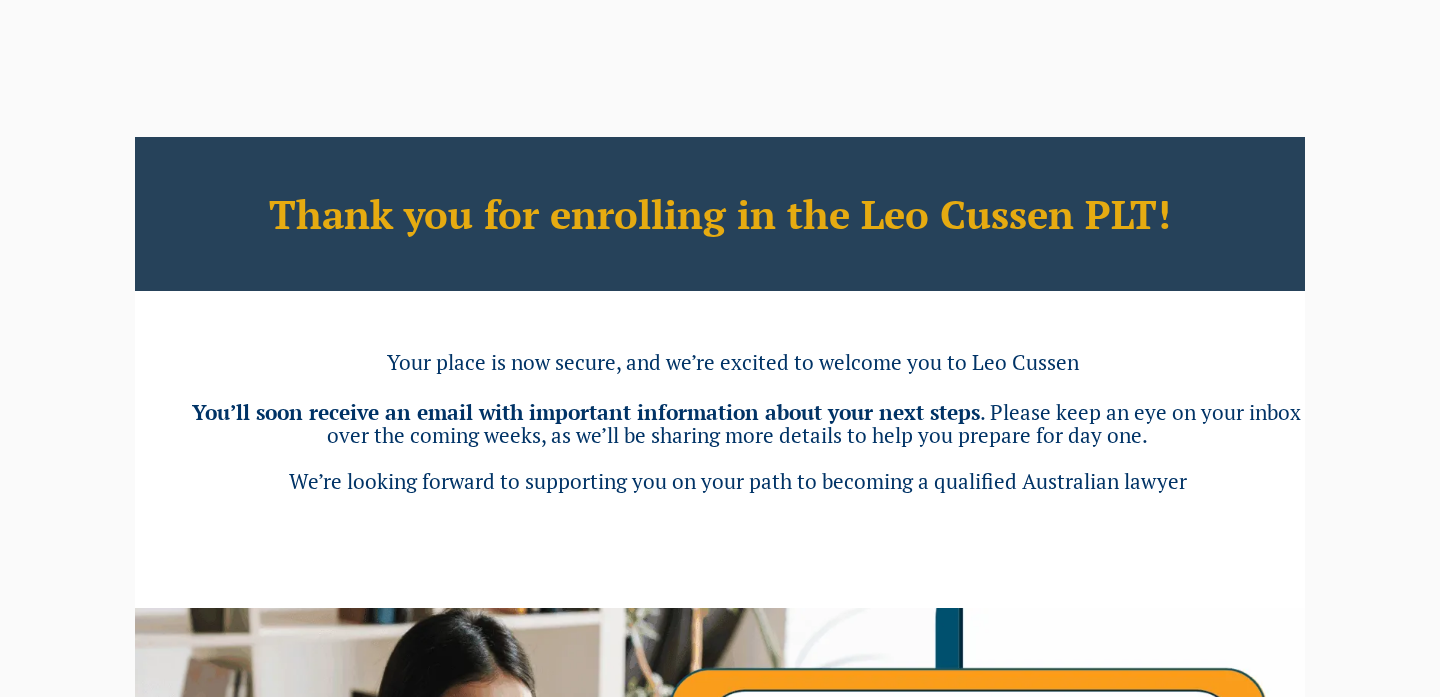 scroll, scrollTop: 0, scrollLeft: 0, axis: both 